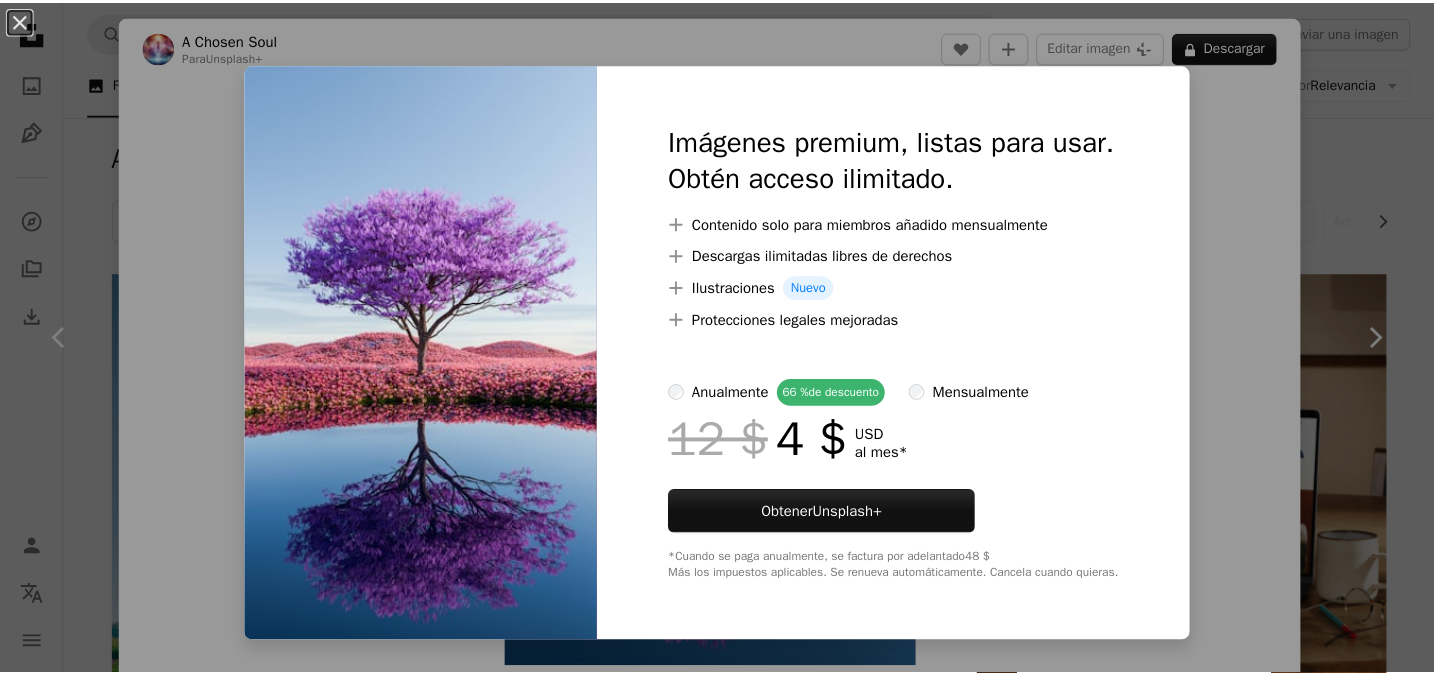 scroll, scrollTop: 2007, scrollLeft: 0, axis: vertical 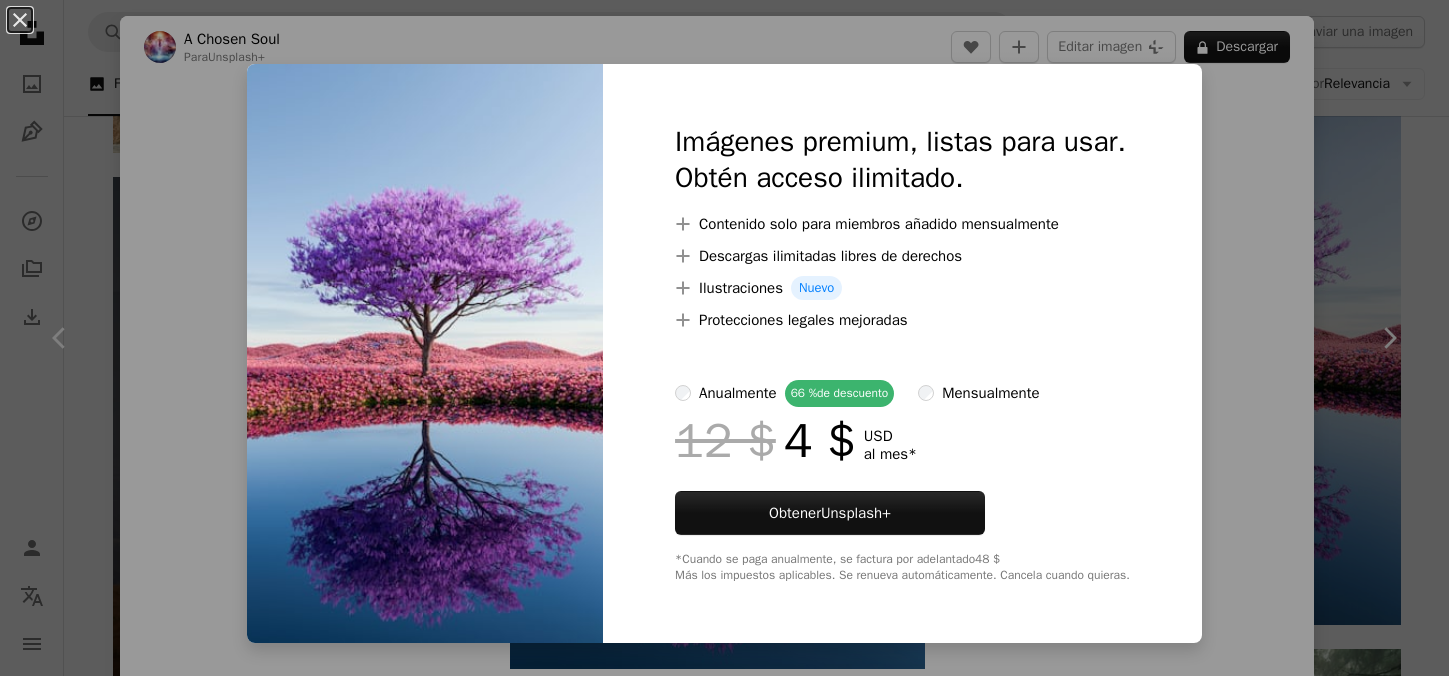 click on "An X shape Imágenes premium, listas para usar. Obtén acceso ilimitado. A plus sign Contenido solo para miembros añadido mensualmente A plus sign Descargas ilimitadas libres de derechos A plus sign Ilustraciones  Nuevo A plus sign Protecciones legales mejoradas anualmente 66 %  de descuento mensualmente 12 $   4 $ USD al mes * Obtener  Unsplash+ *Cuando se paga anualmente, se factura por adelantado  48 $ Más los impuestos aplicables. Se renueva automáticamente. Cancela cuando quieras." at bounding box center (724, 338) 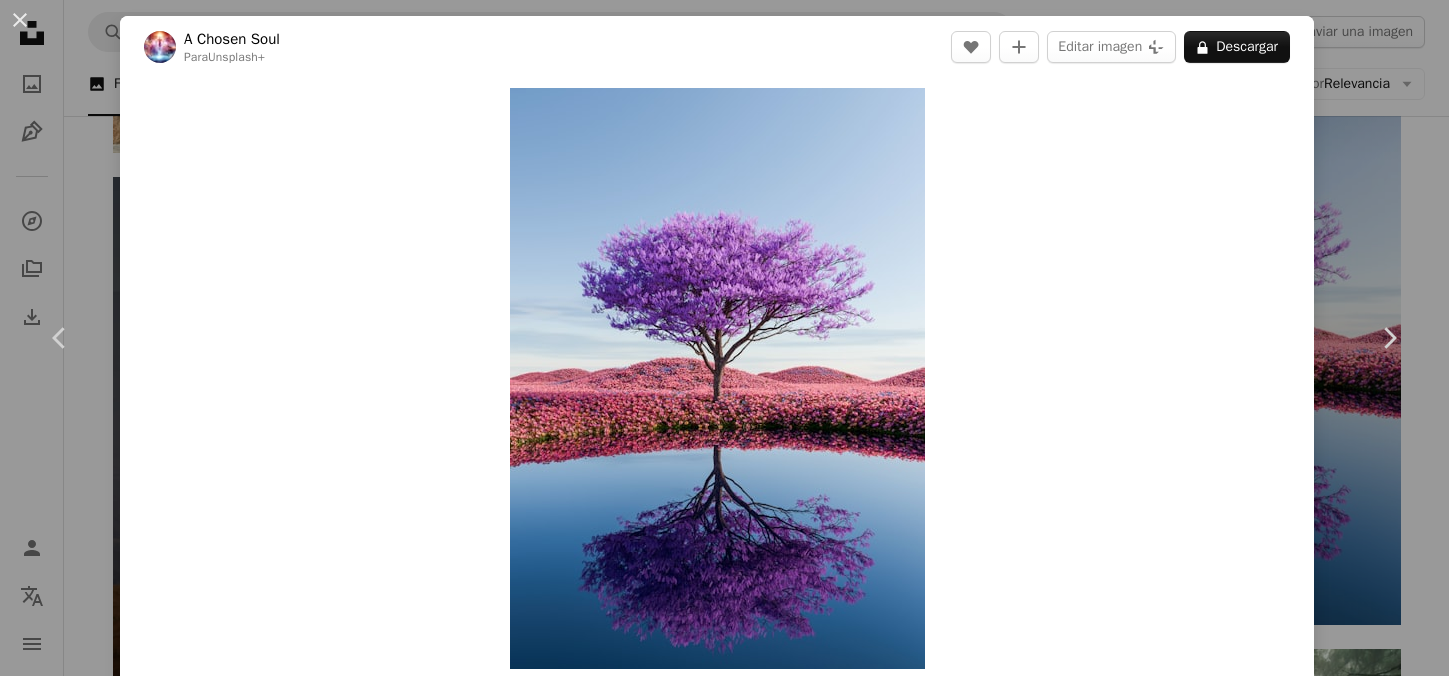 click on "An X shape Chevron left Chevron right A Chosen Soul Para  Unsplash+ A heart A plus sign Editar imagen   Plus sign for Unsplash+ A lock   Descargar Zoom in Presentado en Fotos A forward-right arrow Compartir More Actions A map marker Surat, Gujarat, India Calendar outlined Publicado el  21 de marzo de 2024 Safety Con la  Licencia Unsplash+ flores primavera lago isla Campo de flores Flores silvestres Estaciones India Gujarat surat Imágenes de dominio público Imágenes relacionadas Plus sign for Unsplash+ A heart A plus sign A Chosen Soul Para  Unsplash+ A lock   Descargar Plus sign for Unsplash+ A heart A plus sign A Chosen Soul Para  Unsplash+ A lock   Descargar Plus sign for Unsplash+ A heart A plus sign Alex Shuper Para  Unsplash+ A lock   Descargar Plus sign for Unsplash+ A heart A plus sign A Chosen Soul Para  Unsplash+ A lock   Descargar Plus sign for Unsplash+ A heart A plus sign George C Para  Unsplash+ A lock   Descargar Plus sign for Unsplash+ A heart A plus sign Alex Shuper Para  Unsplash+ A lock" at bounding box center [724, 338] 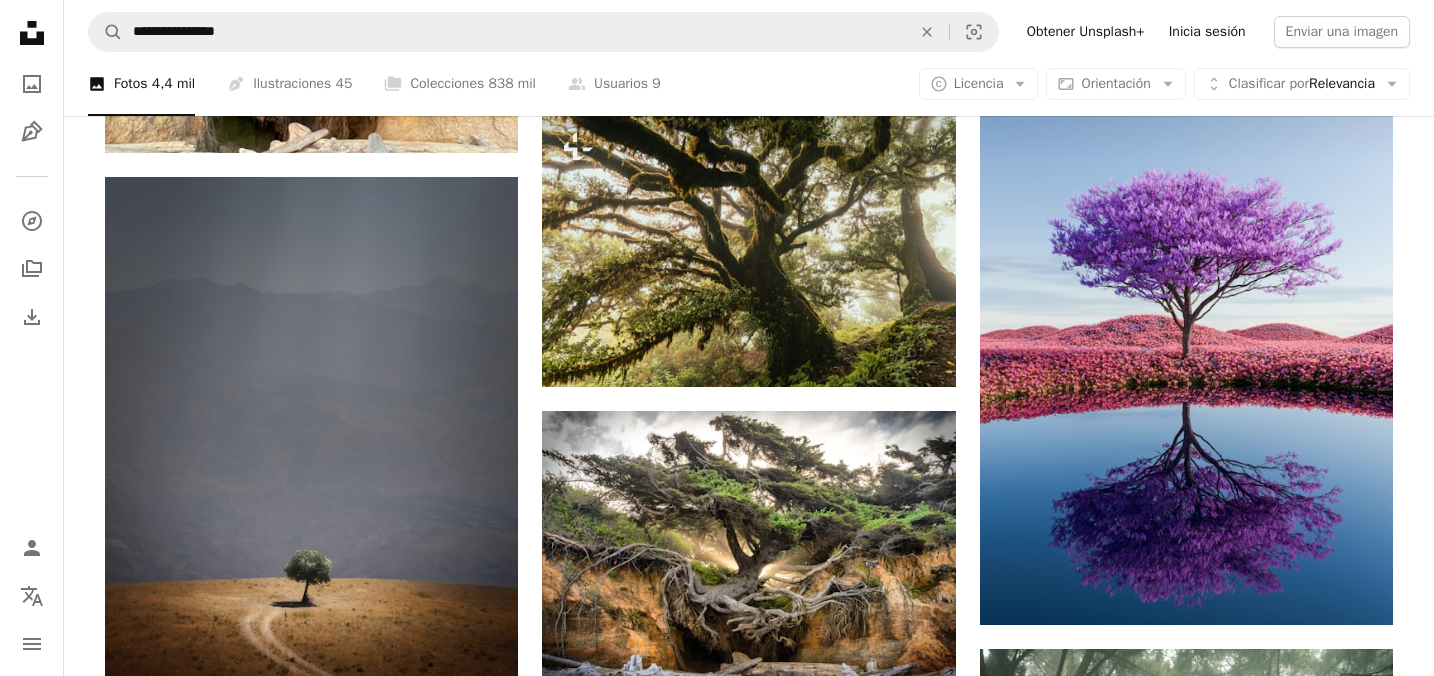 click on "Inicia sesión" at bounding box center (1207, 32) 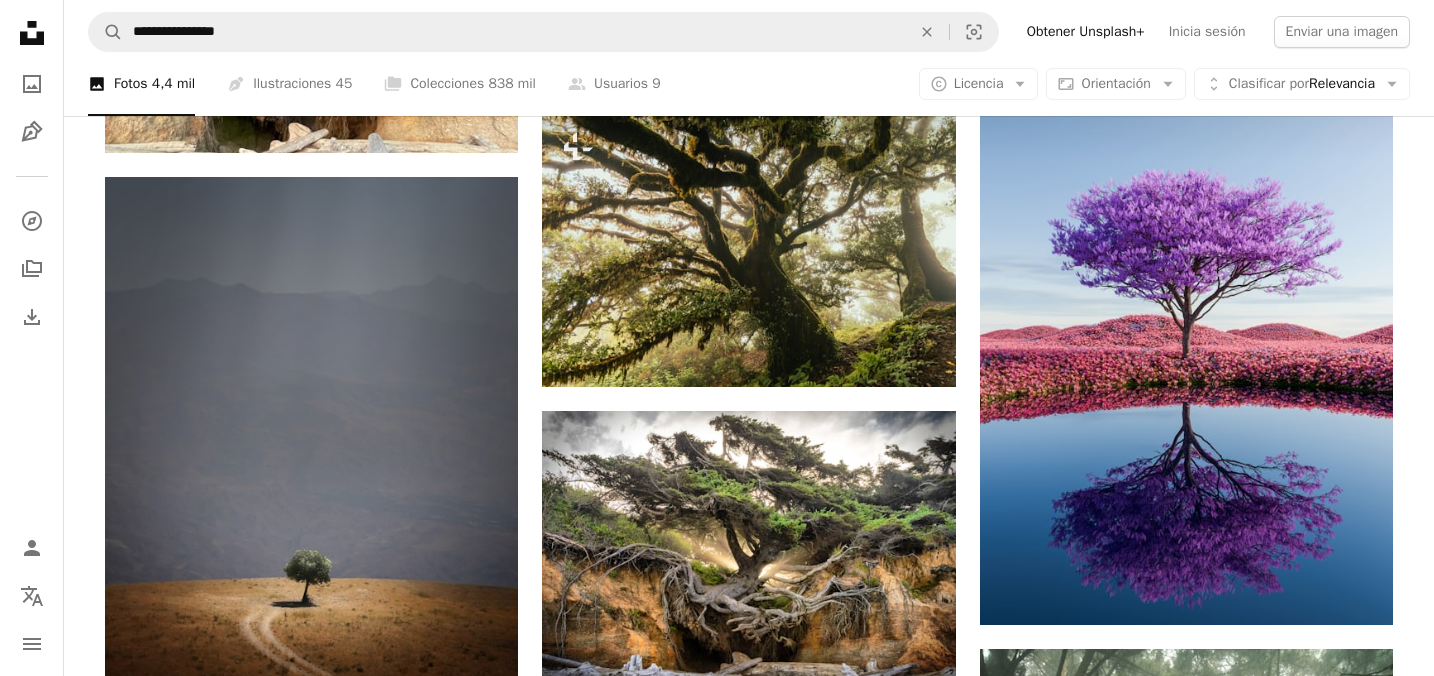 scroll, scrollTop: 0, scrollLeft: 0, axis: both 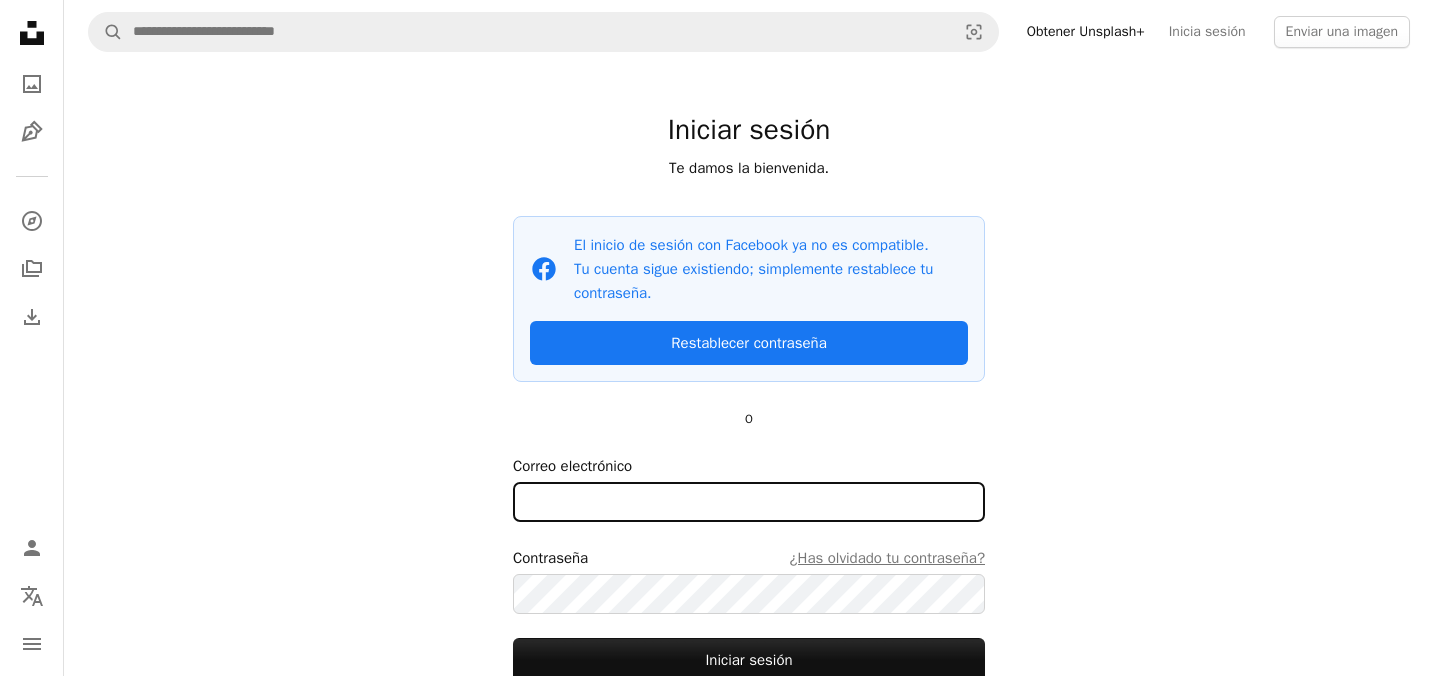 click on "Correo electrónico" at bounding box center (749, 502) 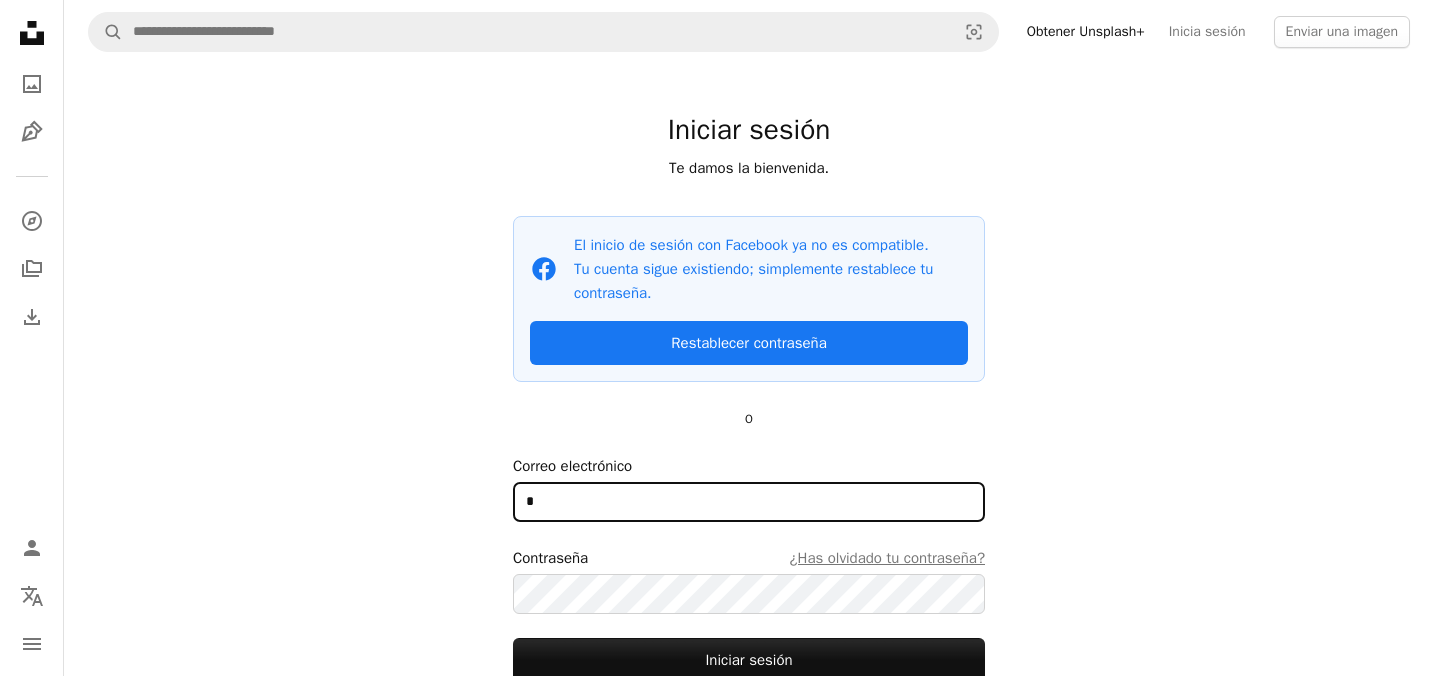 type on "**********" 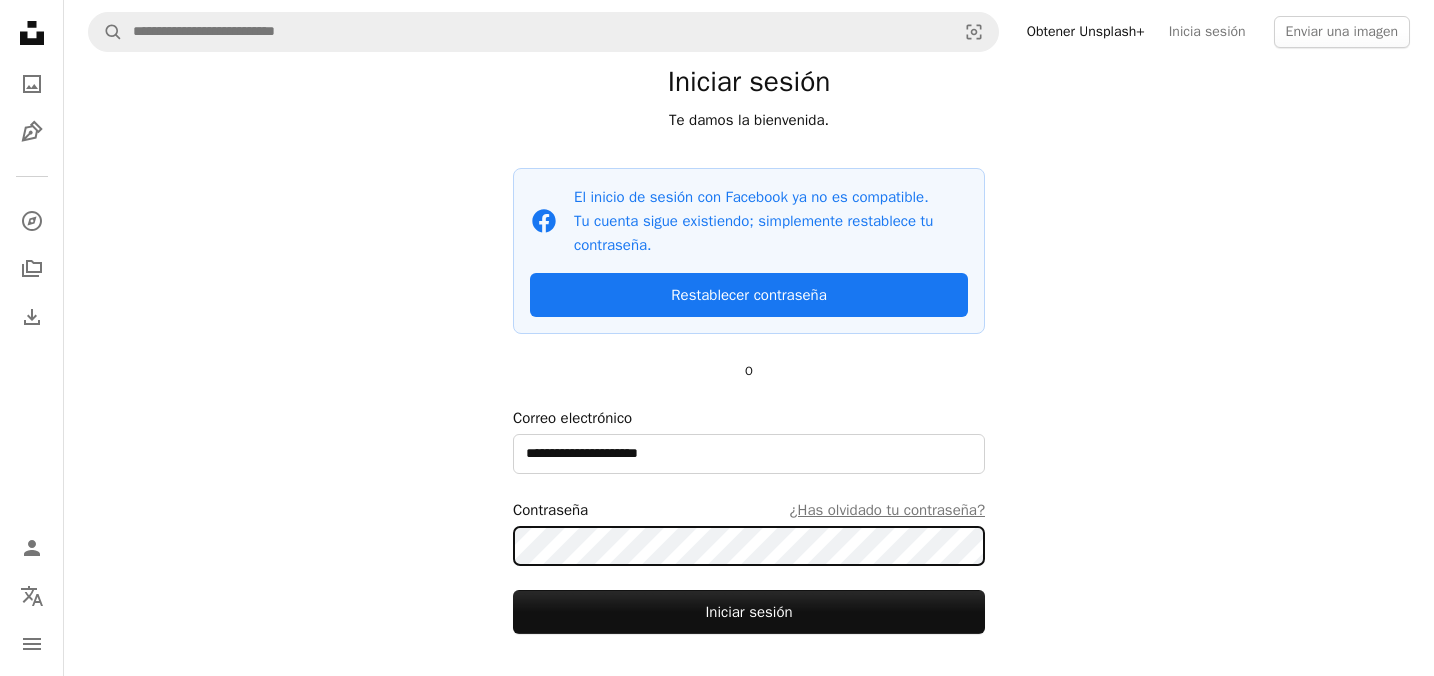 scroll, scrollTop: 158, scrollLeft: 0, axis: vertical 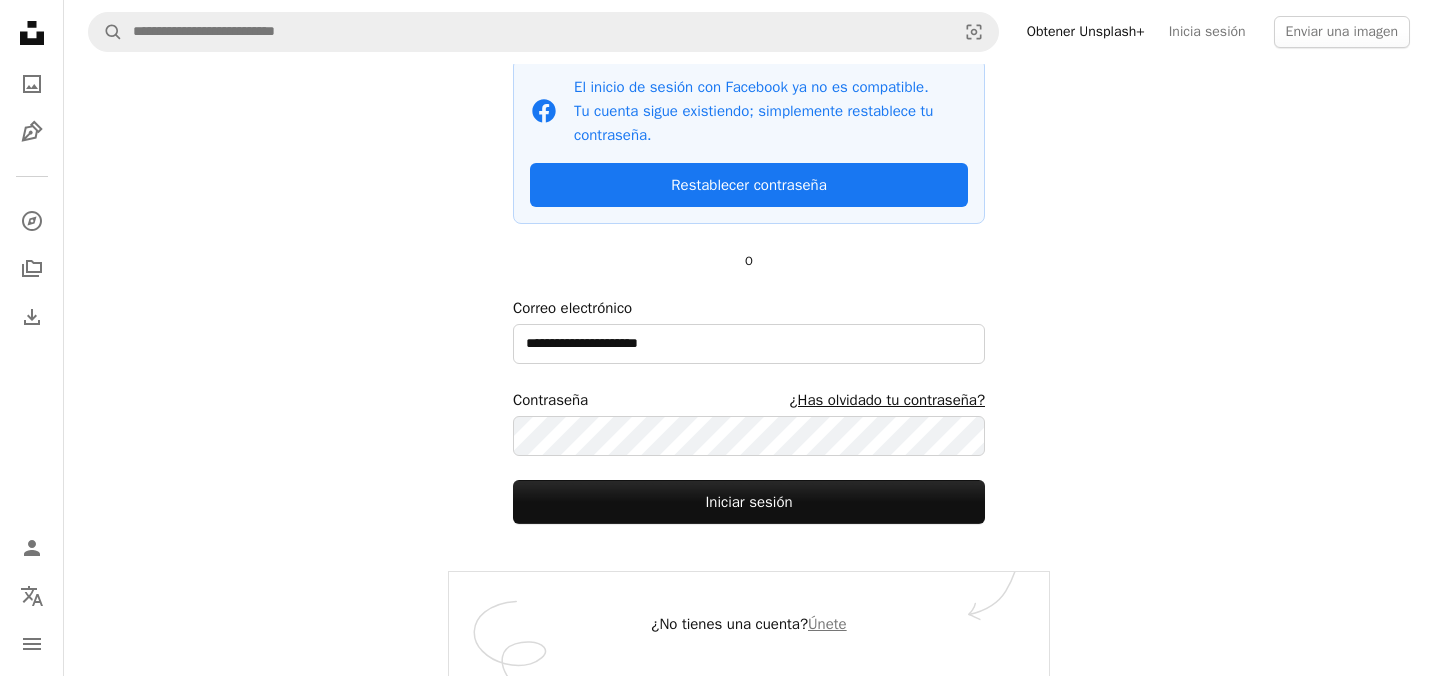 click on "¿Has olvidado tu contraseña?" at bounding box center [887, 400] 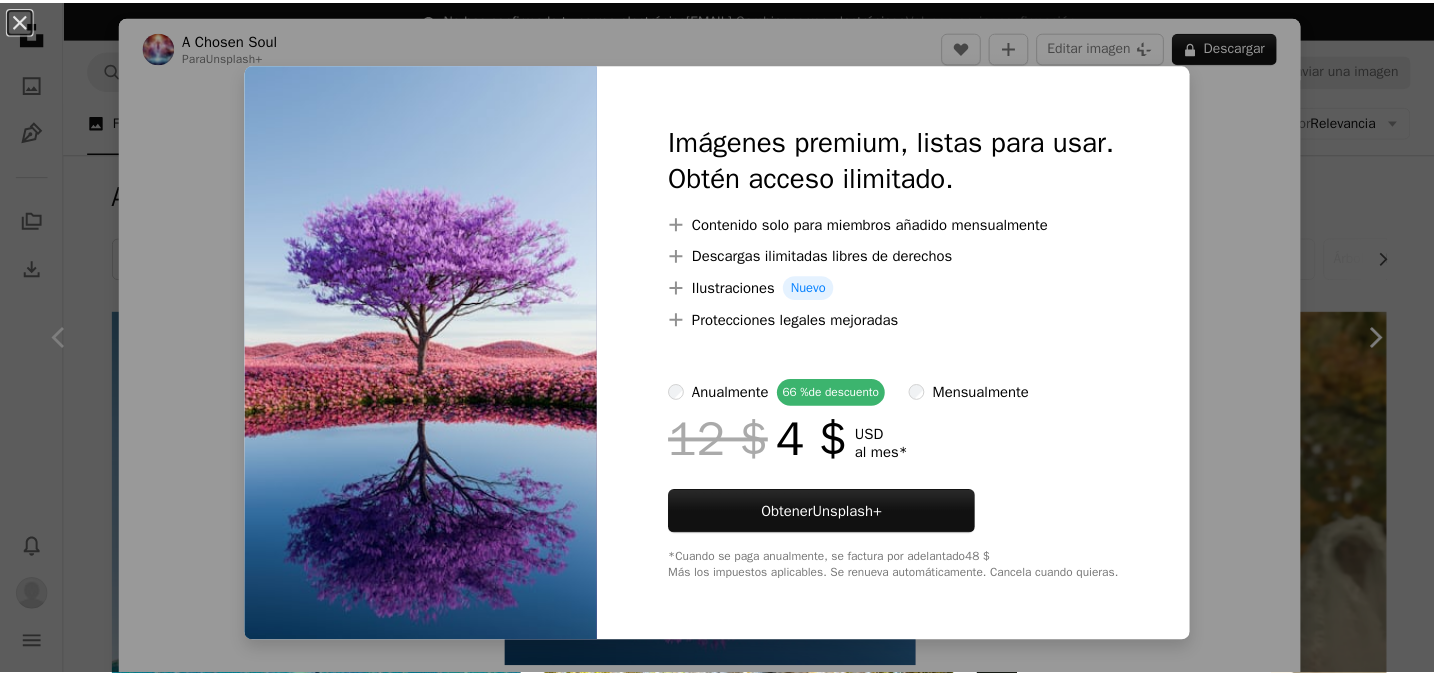 scroll, scrollTop: 1729, scrollLeft: 0, axis: vertical 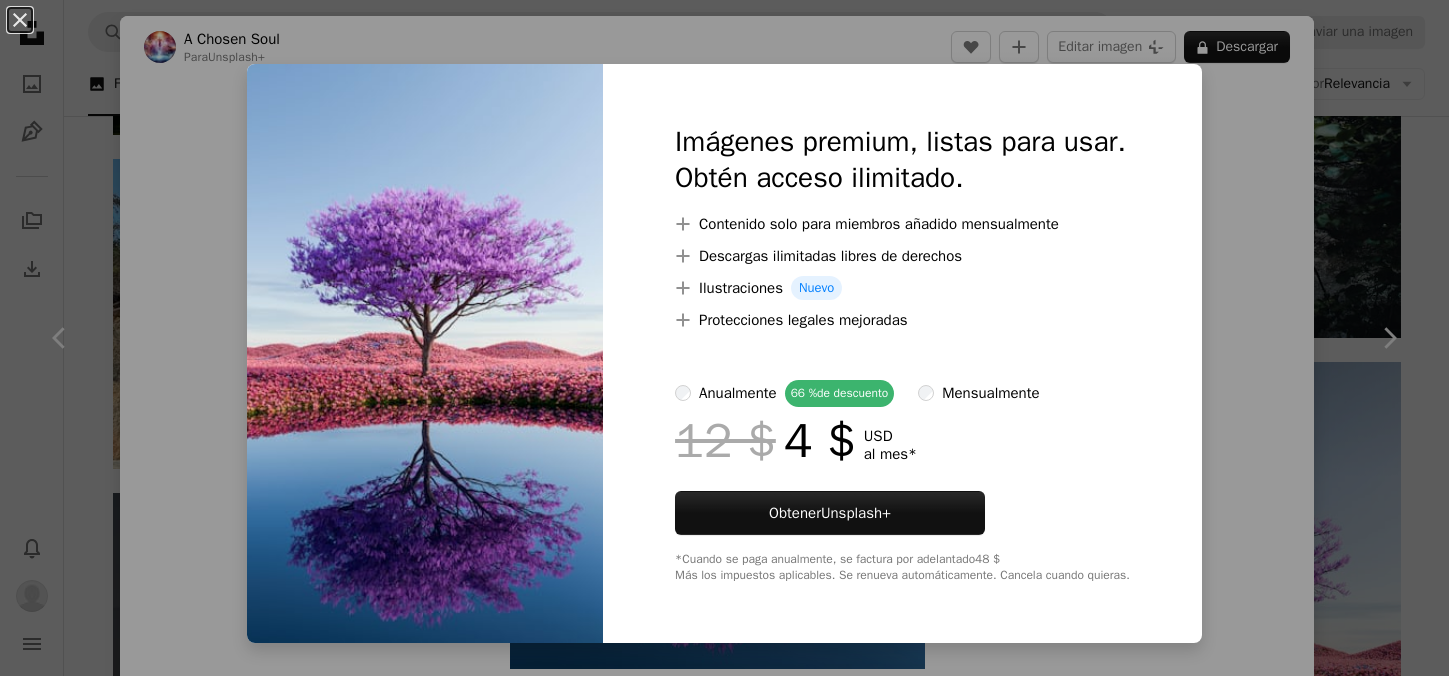 click on "An X shape Imágenes premium, listas para usar. Obtén acceso ilimitado. A plus sign Contenido solo para miembros añadido mensualmente A plus sign Descargas ilimitadas libres de derechos A plus sign Ilustraciones  Nuevo A plus sign Protecciones legales mejoradas anualmente 66 %  de descuento mensualmente 12 $   4 $ USD al mes * Obtener  Unsplash+ *Cuando se paga anualmente, se factura por adelantado  48 $ Más los impuestos aplicables. Se renueva automáticamente. Cancela cuando quieras." at bounding box center (724, 338) 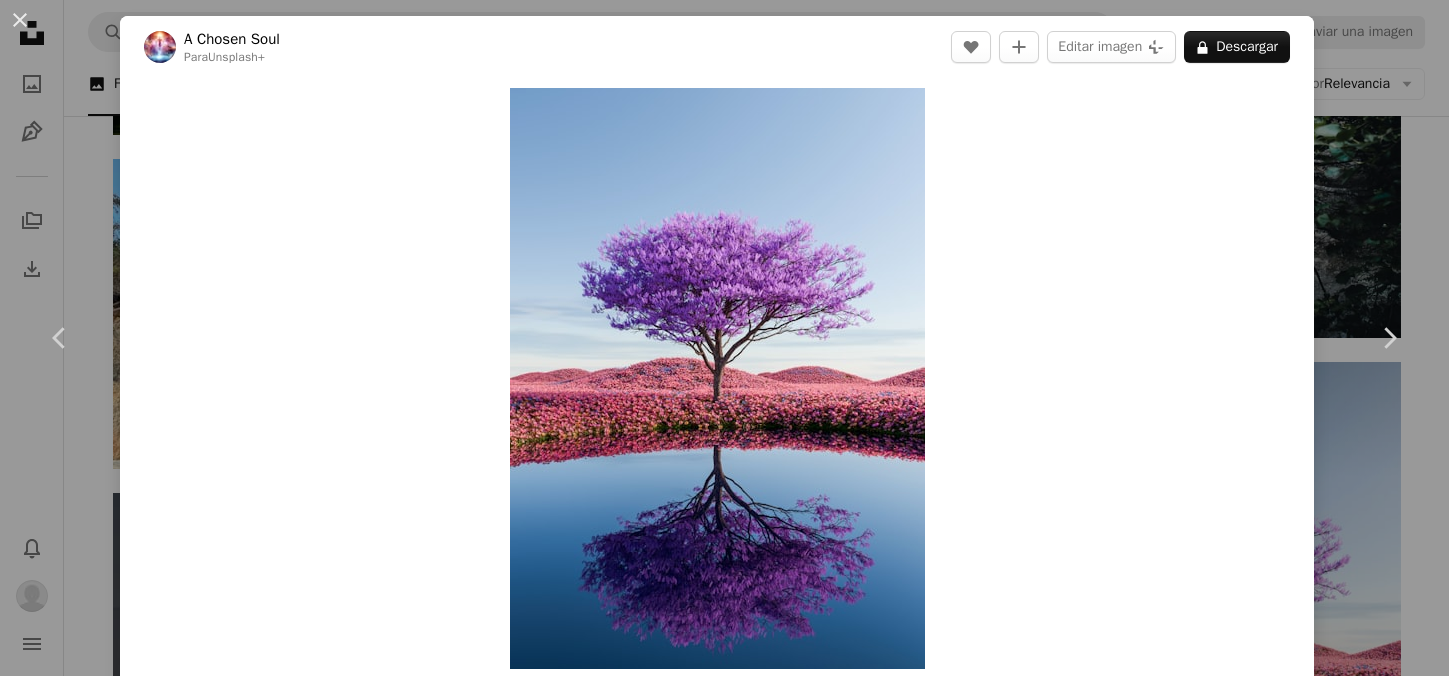 click on "An X shape Chevron left Chevron right A Chosen Soul Para  Unsplash+ A heart A plus sign Editar imagen   Plus sign for Unsplash+ A lock   Descargar Zoom in Presentado en Fotos A forward-right arrow Compartir More Actions A map marker [CITY], [STATE], [COUNTRY] Calendar outlined Publicado el  21 de marzo de 2024 Safety Con la  Licencia Unsplash+ flores primavera lago isla Campo de flores Flores silvestres Estaciones India Gujarat surat Imágenes relacionadas Plus sign for Unsplash+ A heart A plus sign A Chosen Soul Para  Unsplash+ A lock   Descargar Plus sign for Unsplash+ A heart A plus sign A Chosen Soul Para  Unsplash+ A lock   Descargar Plus sign for Unsplash+ A heart A plus sign [FIRST] [LAST] Para  Unsplash+ A lock   Descargar Plus sign for Unsplash+ A heart A plus sign A Chosen Soul Para  Unsplash+ A lock   Descargar Plus sign for Unsplash+ A heart A plus sign [FIRST] [LAST] Para  Unsplash+ A lock   Descargar Plus sign for Unsplash+ A heart A plus sign" at bounding box center [724, 338] 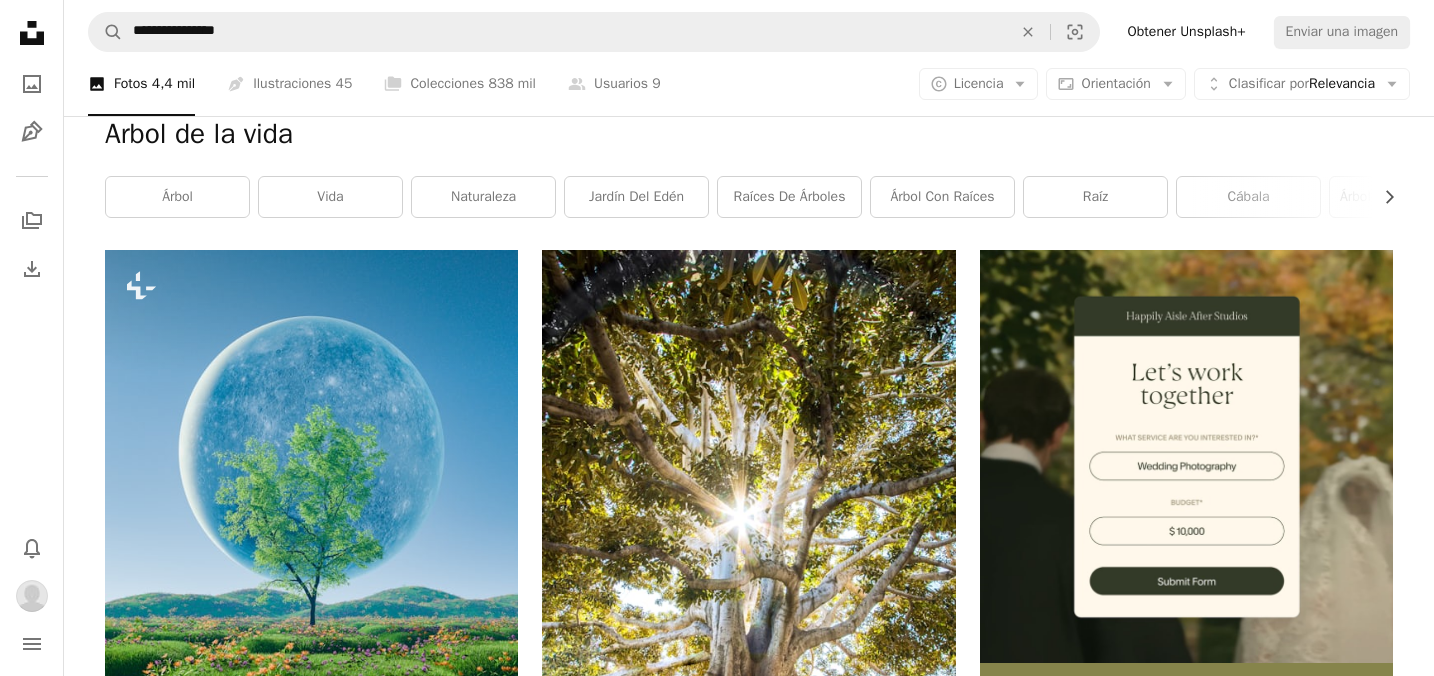 scroll, scrollTop: 0, scrollLeft: 0, axis: both 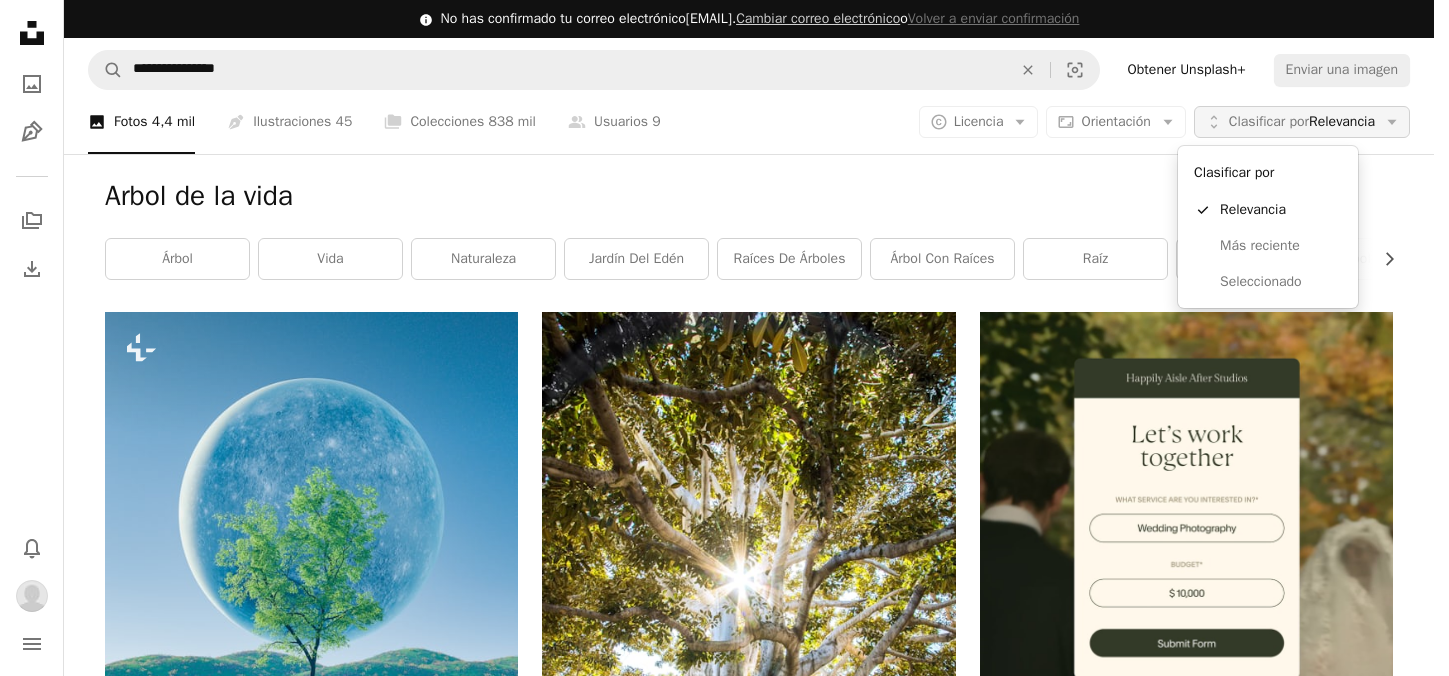 click on "Arrow down" 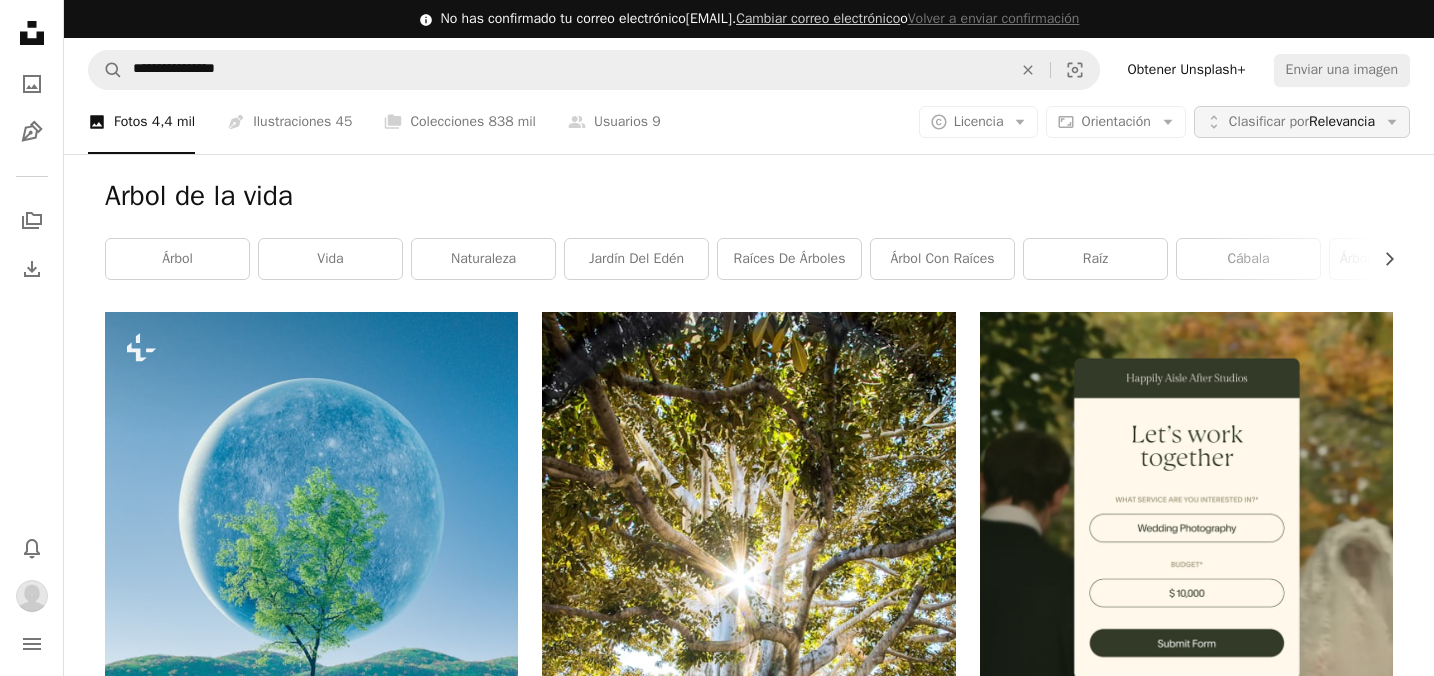 click on "Arrow down" 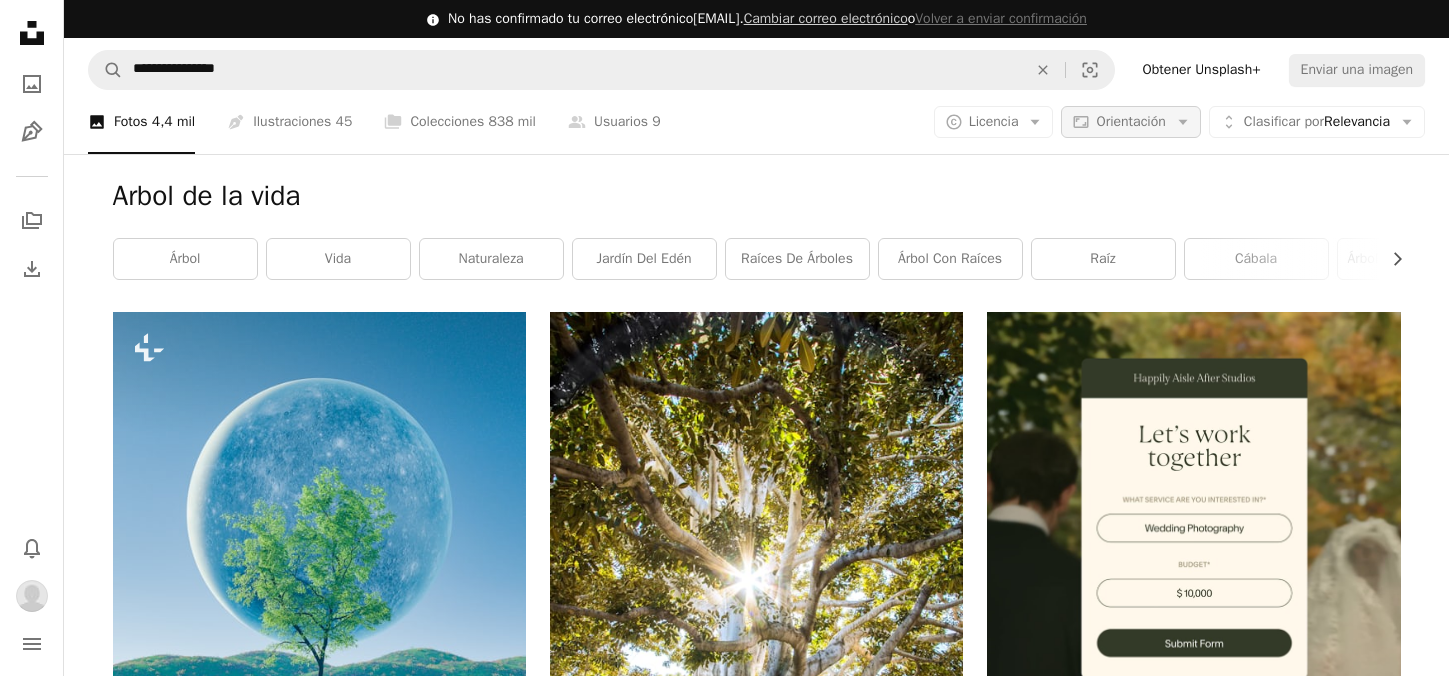 click on "Arrow down" 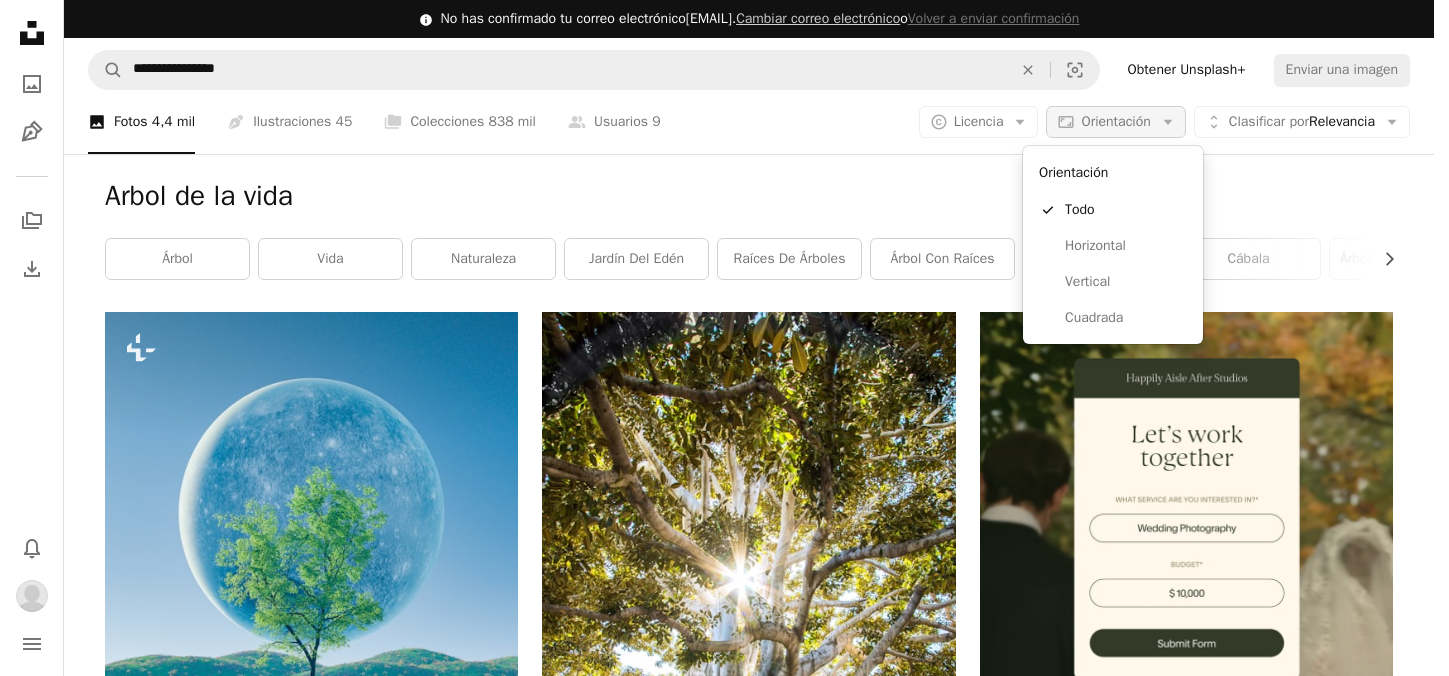 click on "Arrow down" 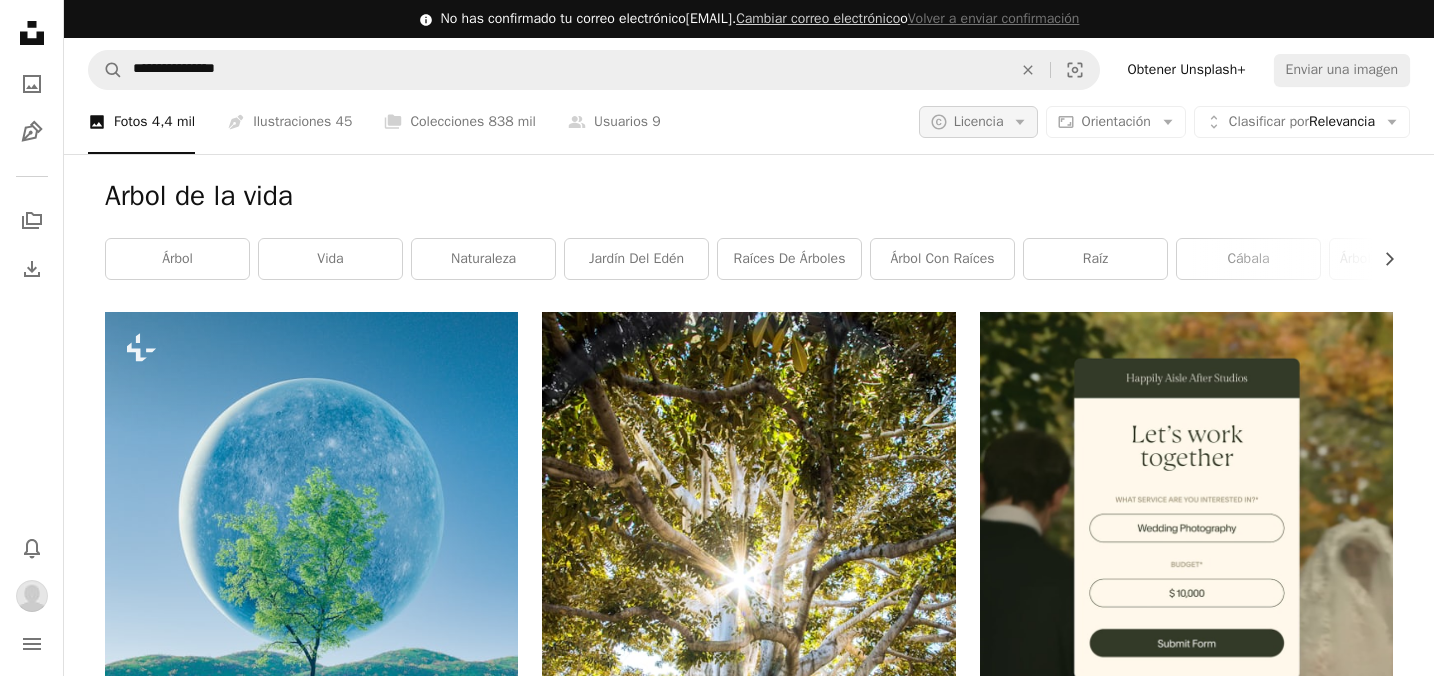 click 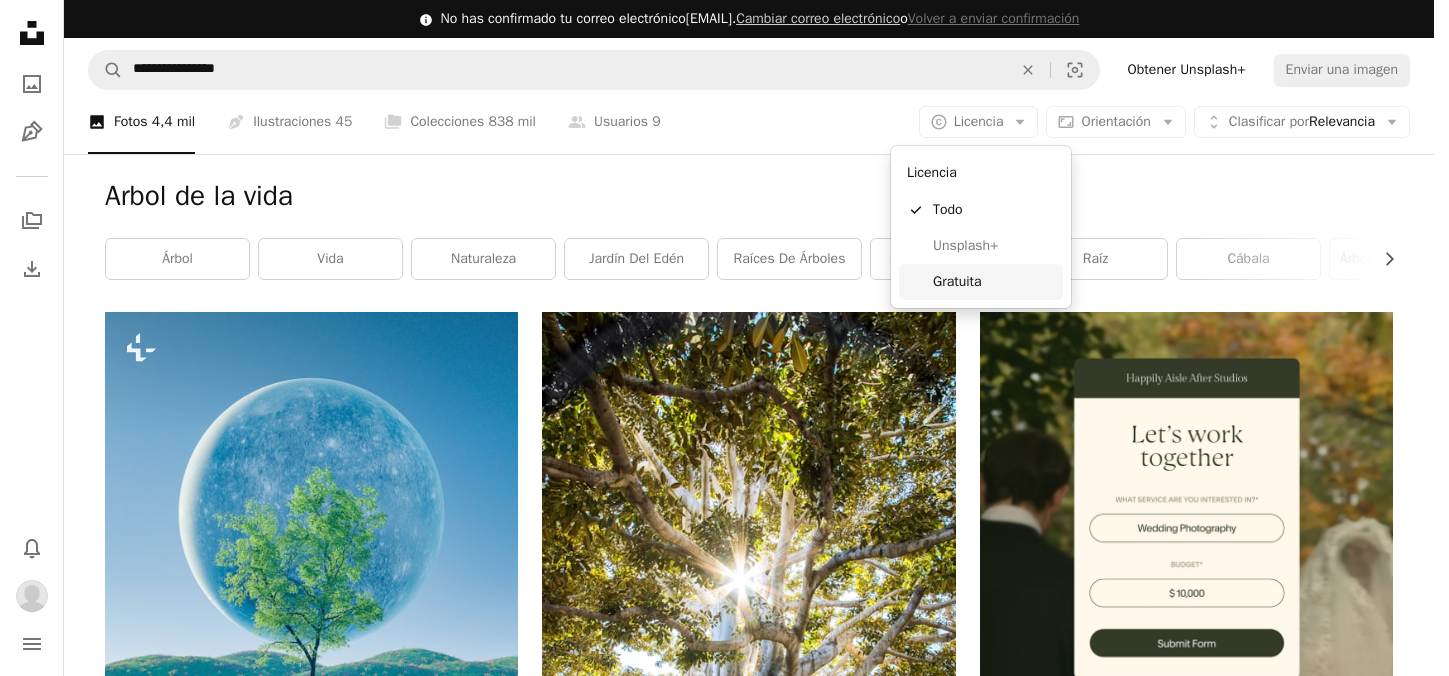 click on "Gratuita" at bounding box center [994, 282] 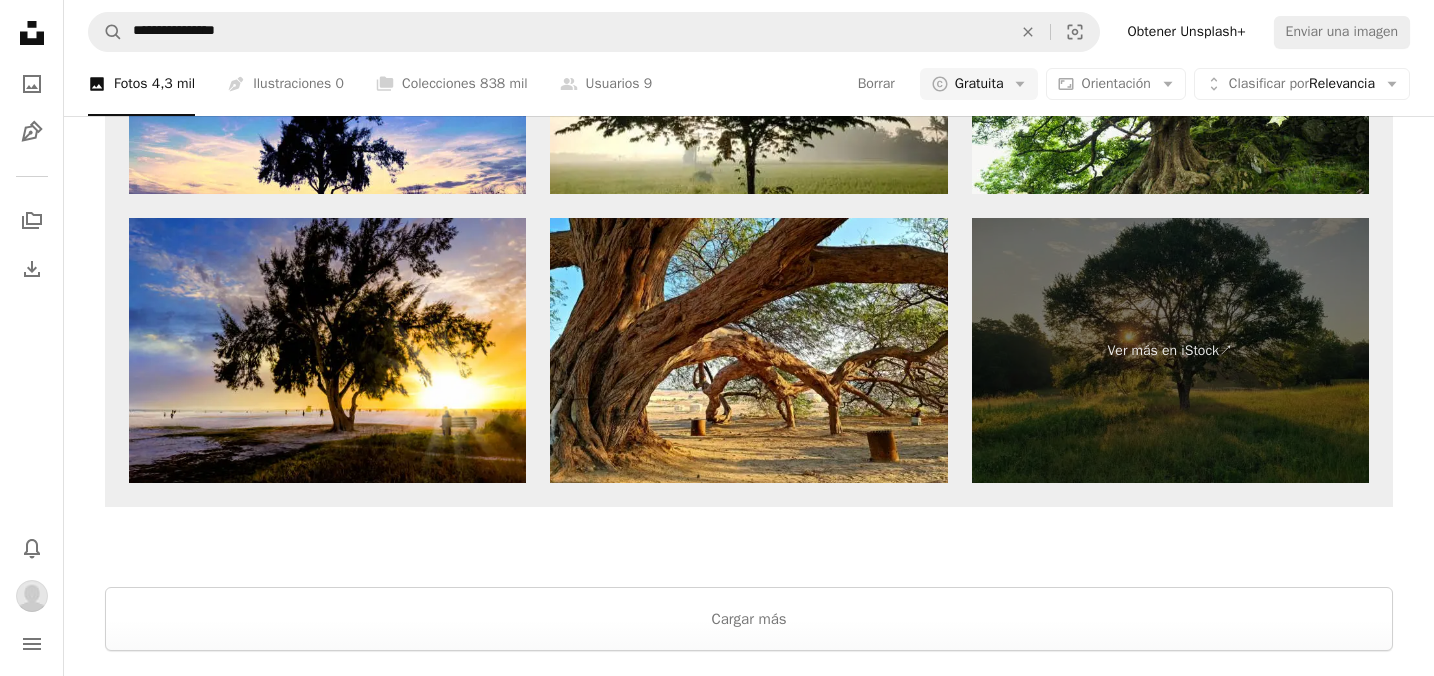scroll, scrollTop: 4245, scrollLeft: 0, axis: vertical 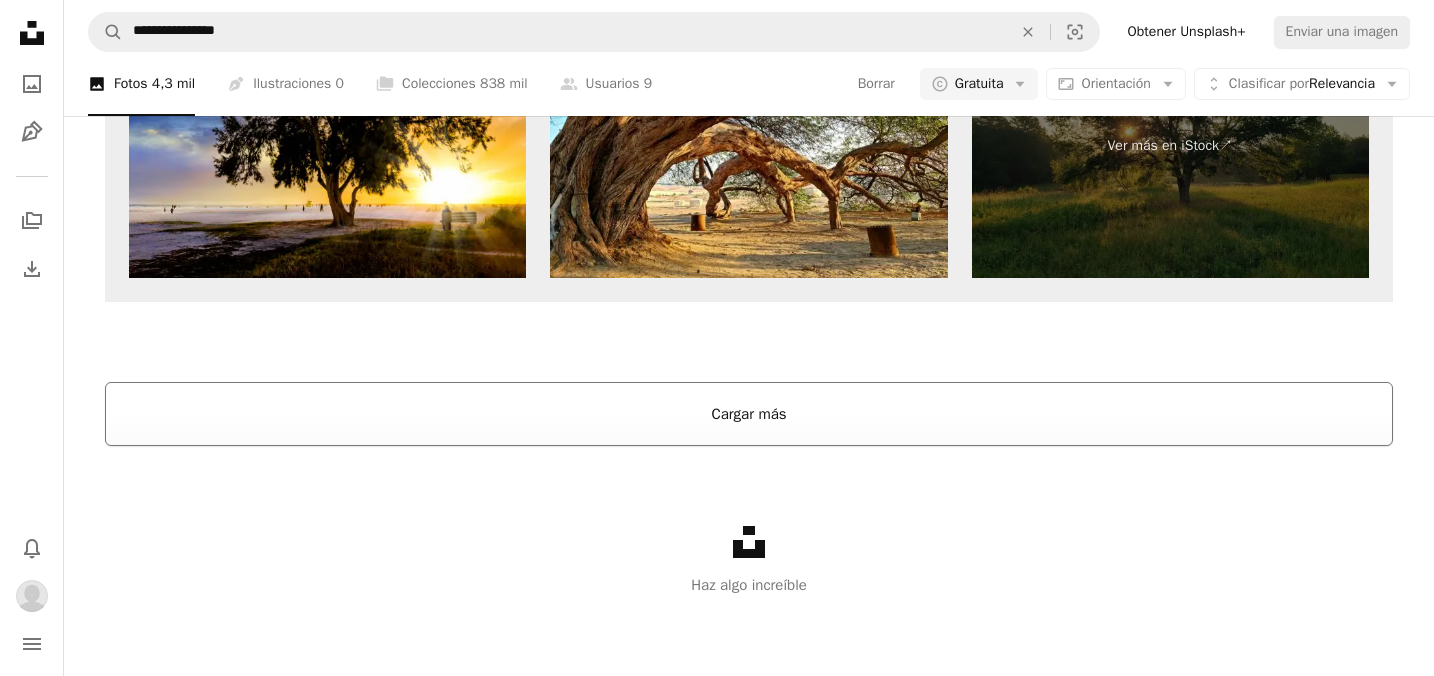 click on "Cargar más" at bounding box center (749, 414) 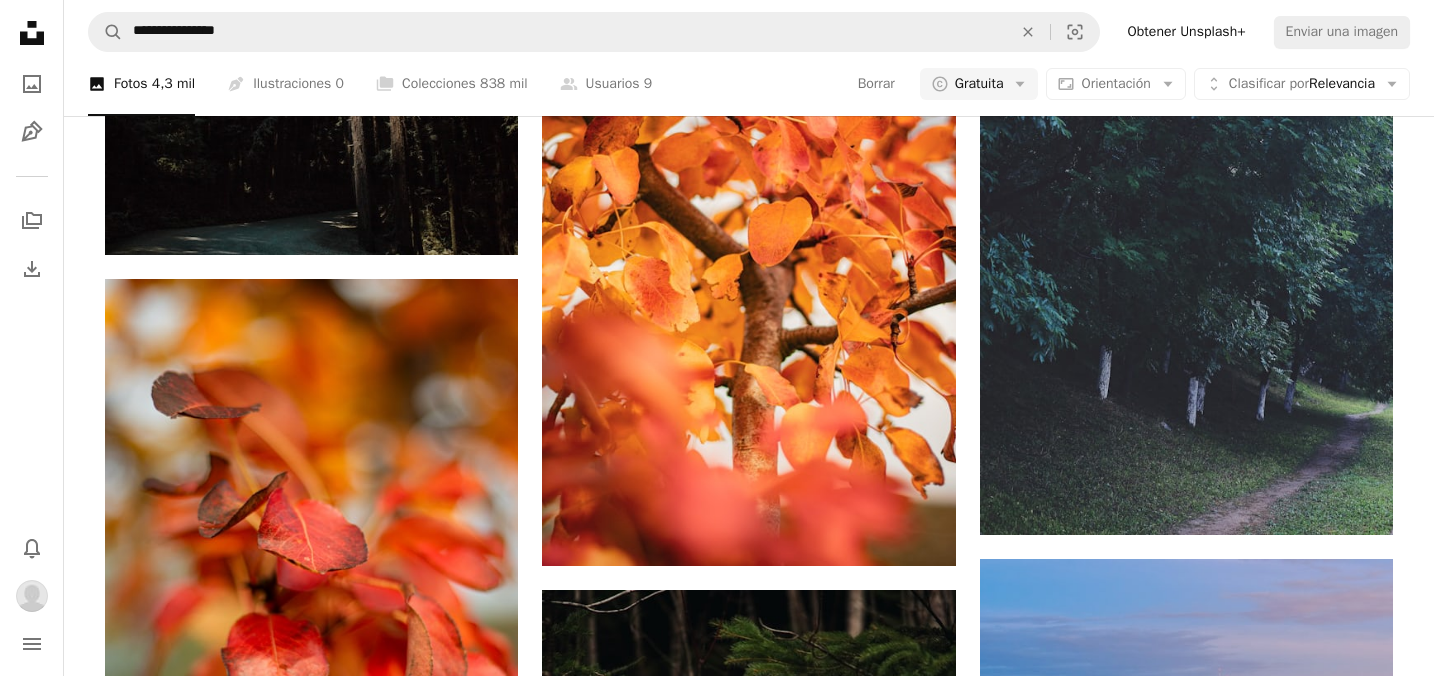 scroll, scrollTop: 24092, scrollLeft: 0, axis: vertical 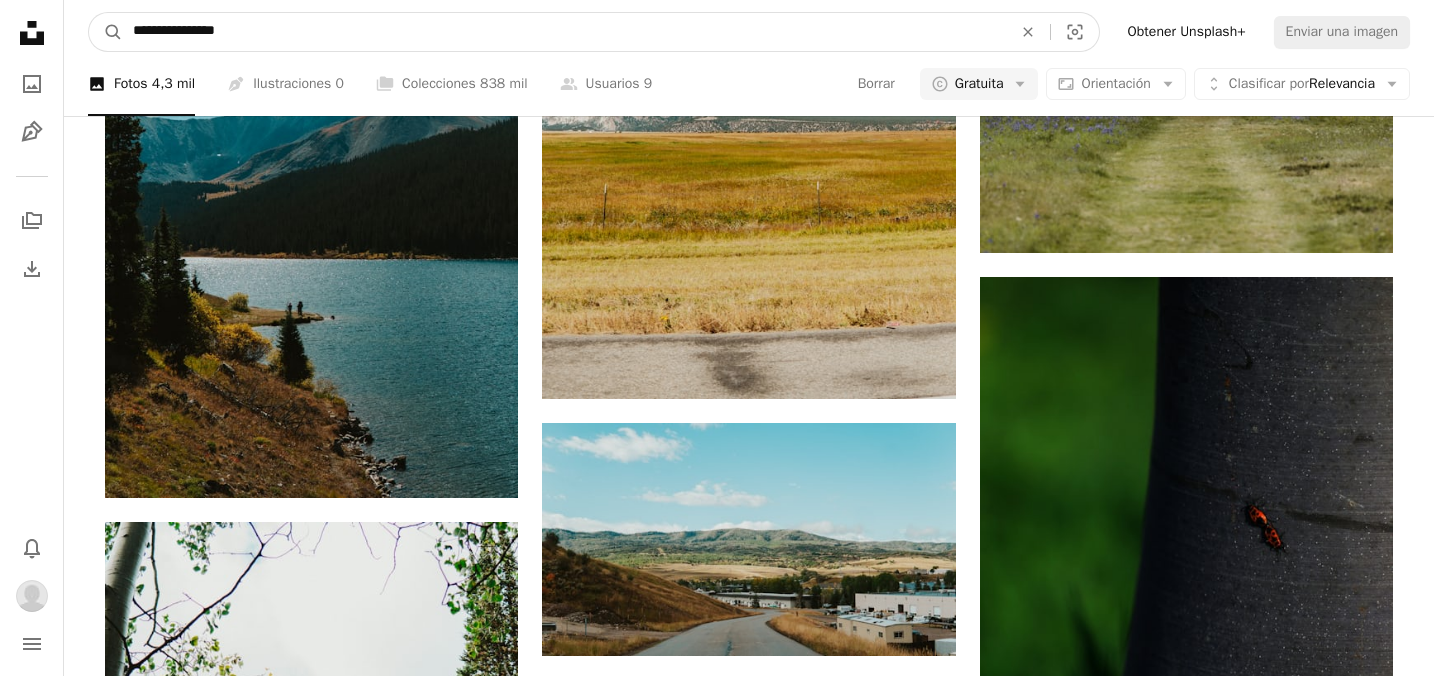 drag, startPoint x: 462, startPoint y: 32, endPoint x: -9, endPoint y: -26, distance: 474.55768 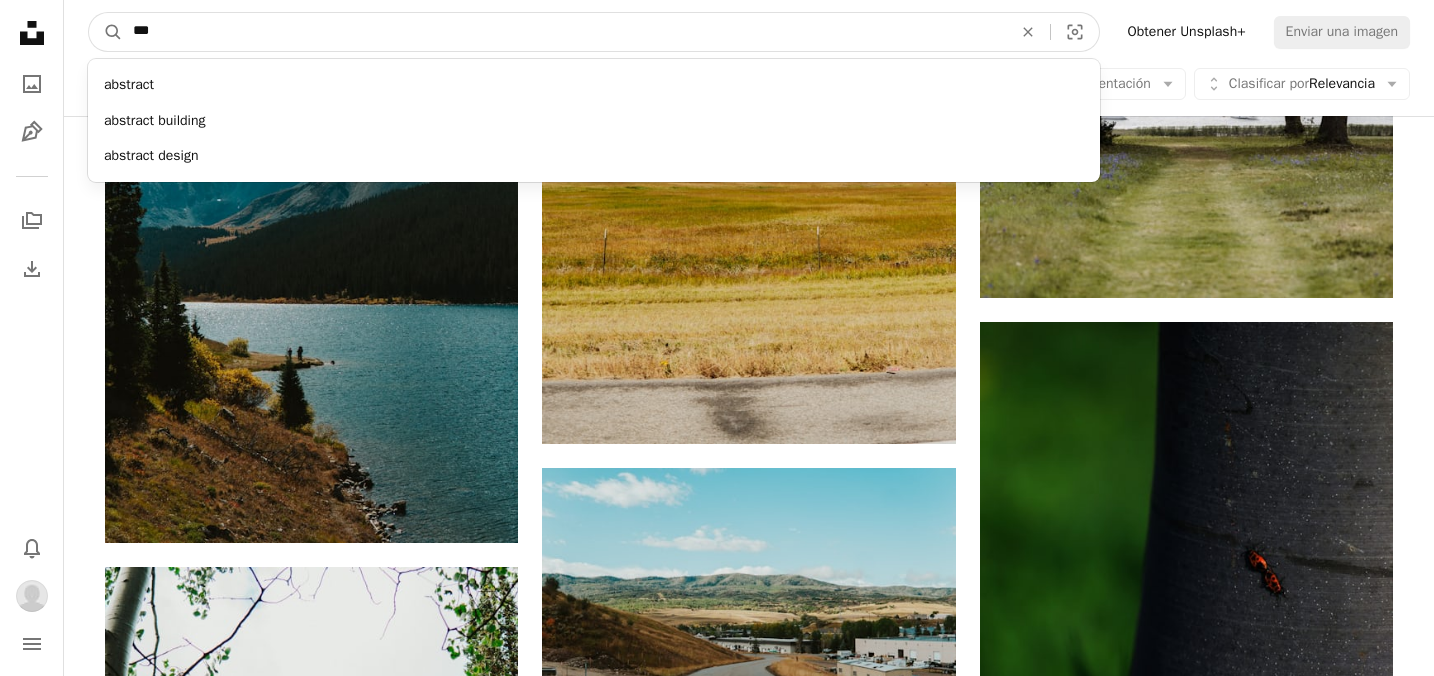 type on "***" 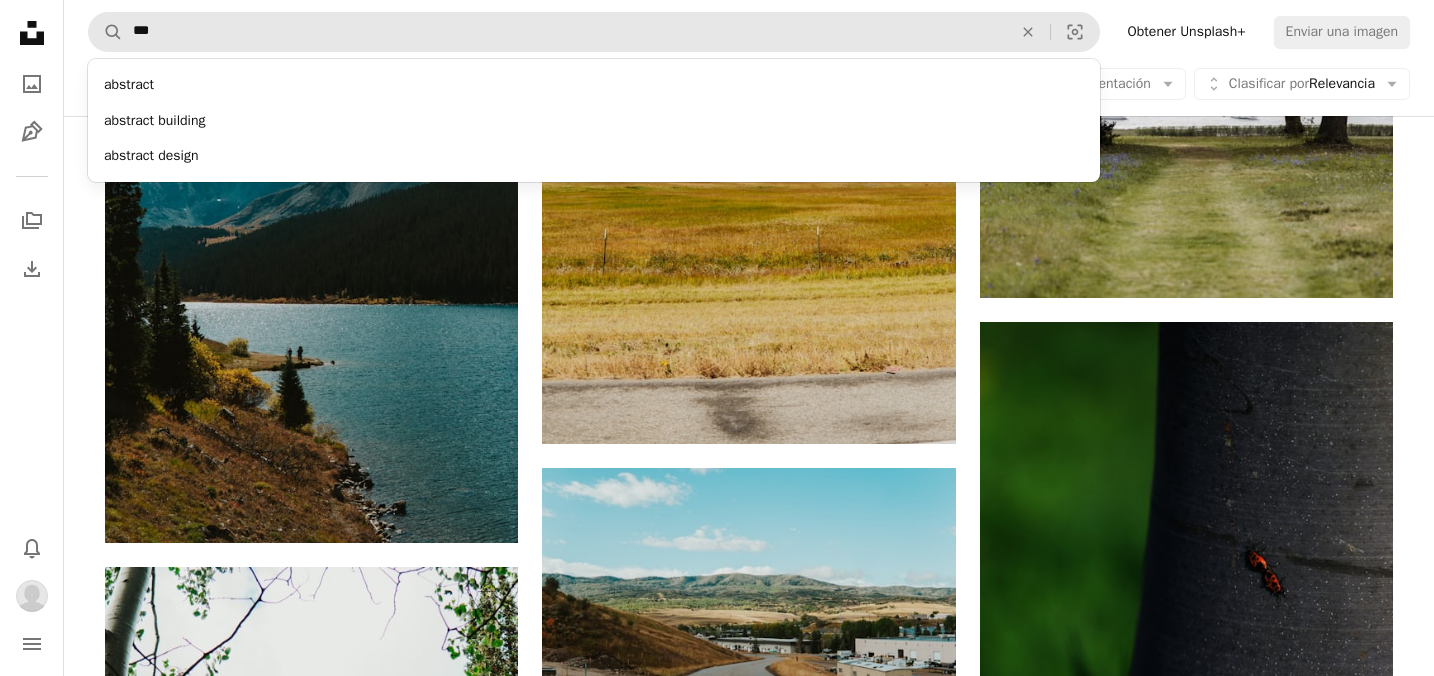 click on "abstract" at bounding box center (594, 85) 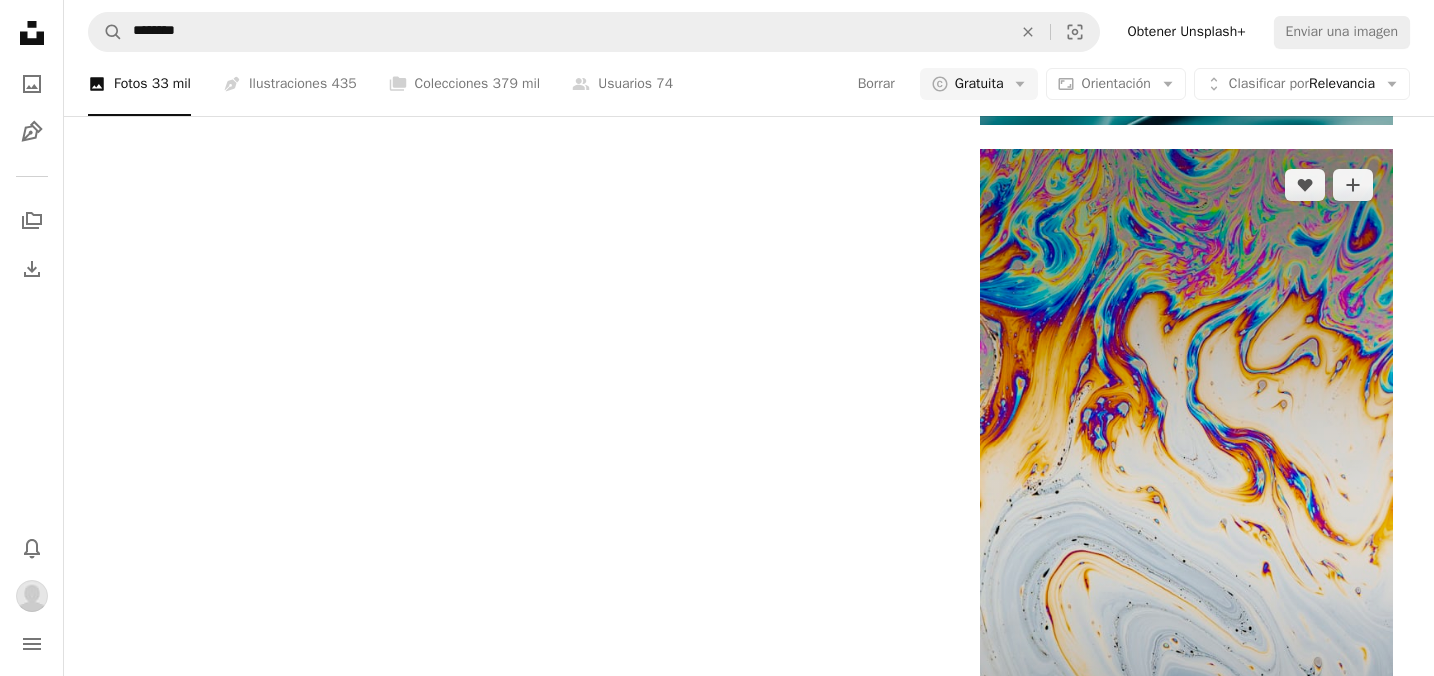 scroll, scrollTop: 4326, scrollLeft: 0, axis: vertical 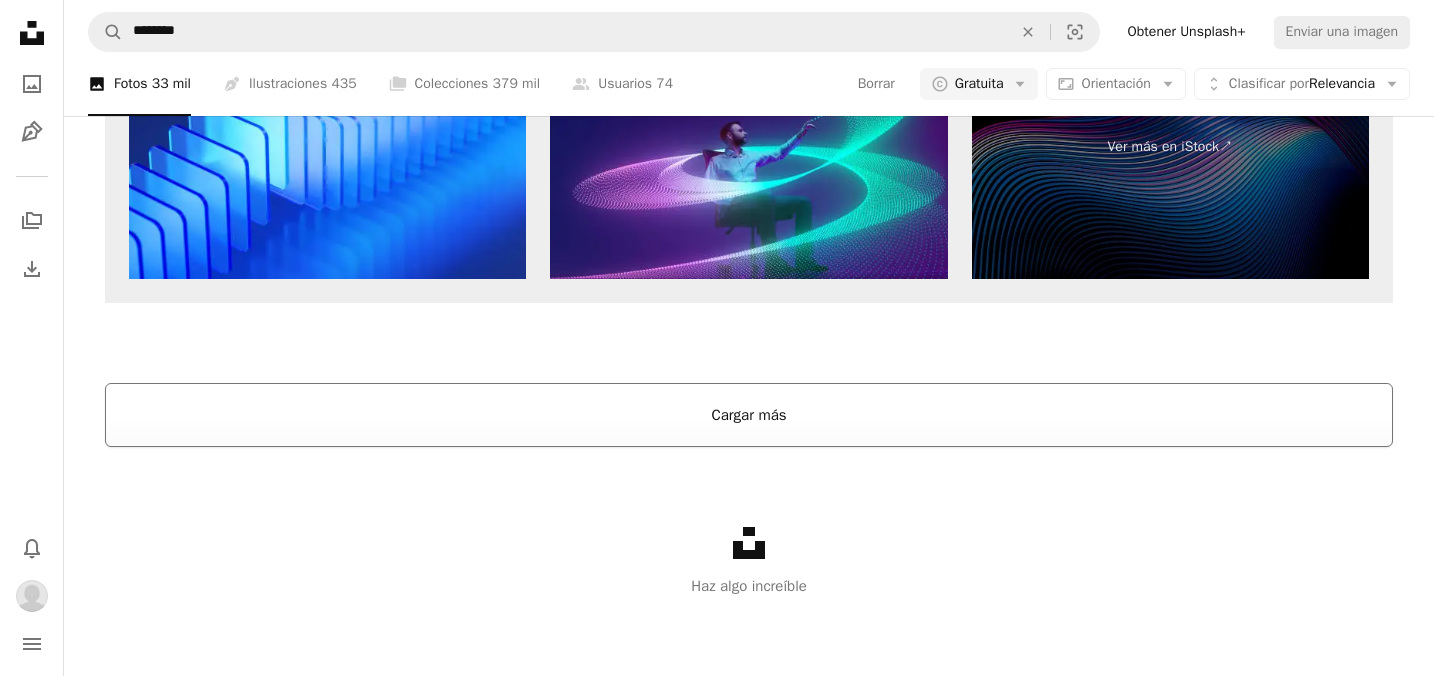 click on "Cargar más" at bounding box center (749, 415) 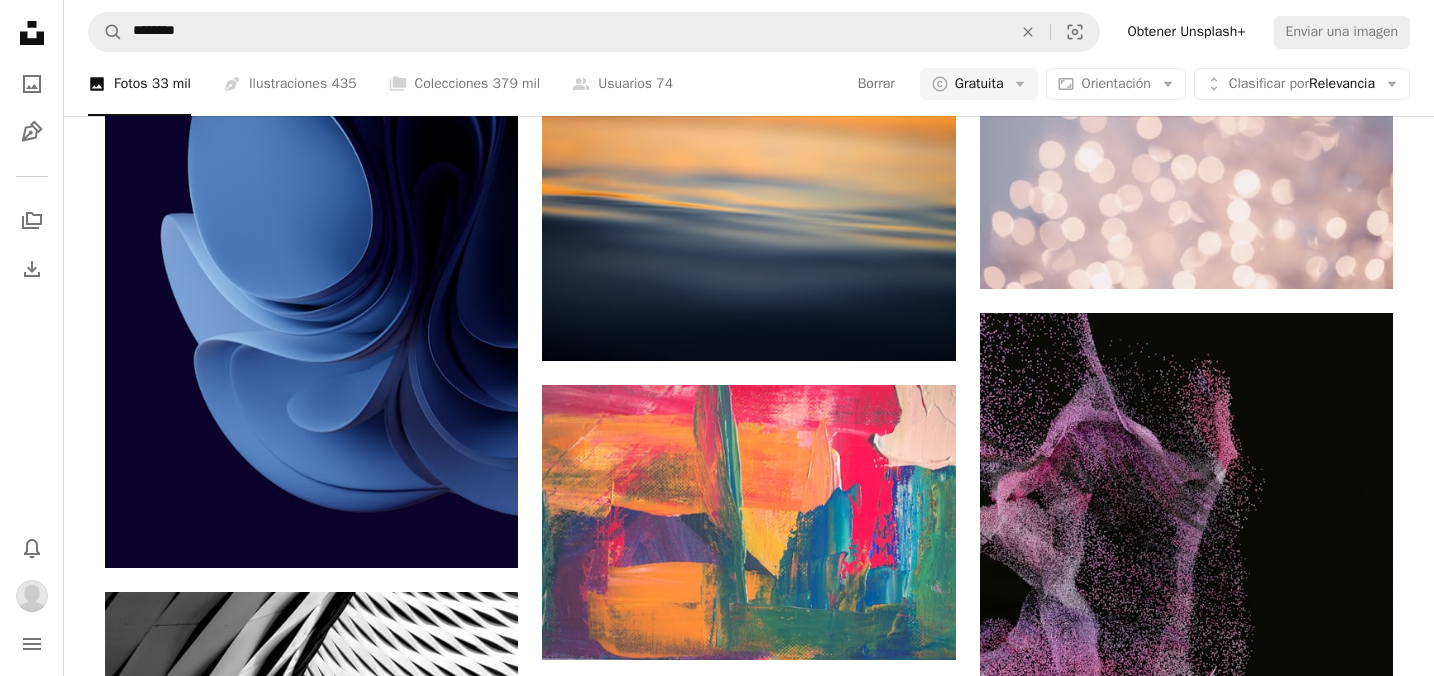 scroll, scrollTop: 14569, scrollLeft: 0, axis: vertical 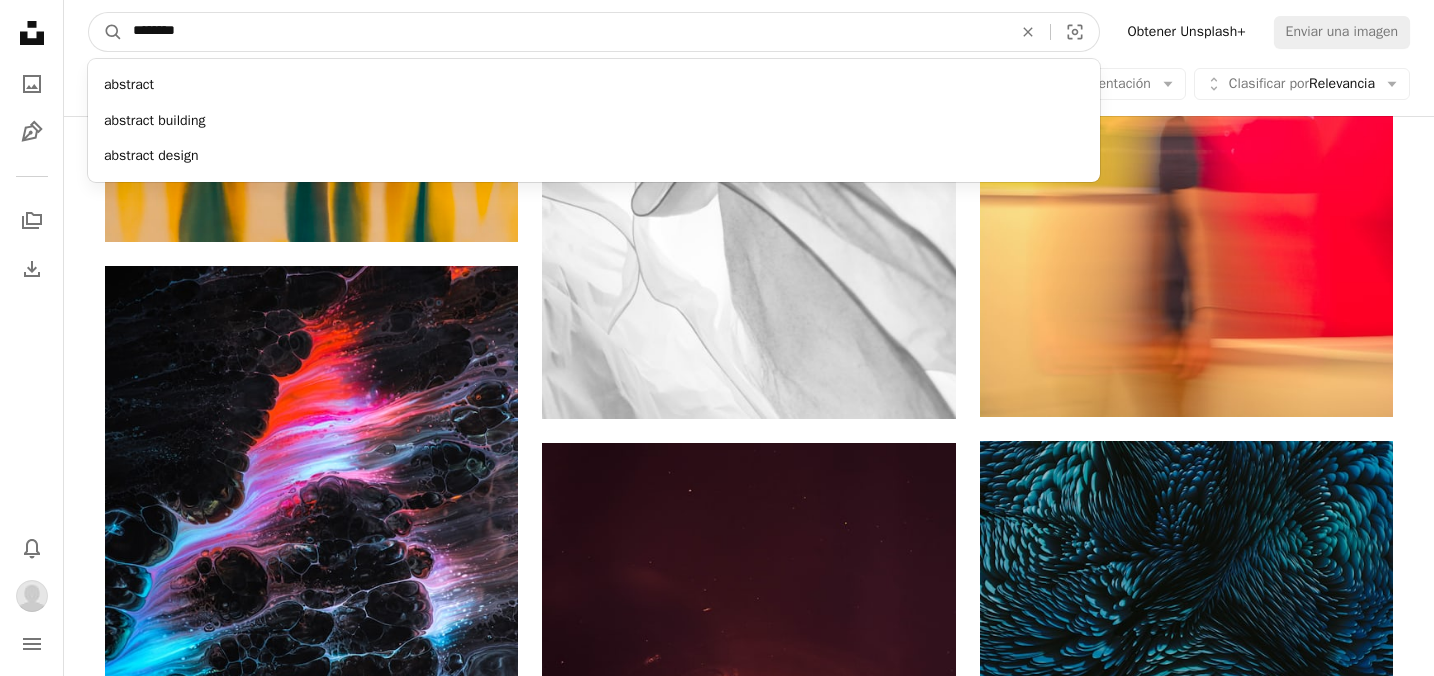 drag, startPoint x: 321, startPoint y: 42, endPoint x: -9, endPoint y: 42, distance: 330 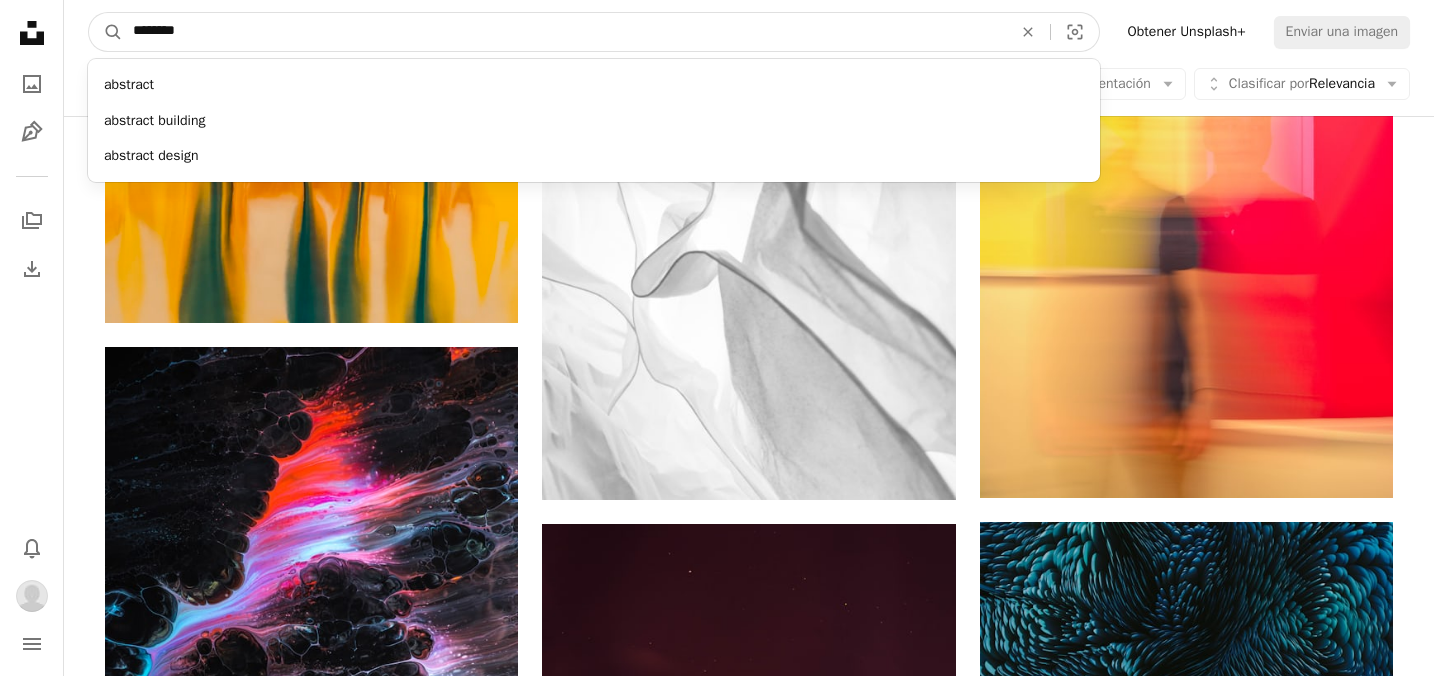 drag, startPoint x: 300, startPoint y: 34, endPoint x: 67, endPoint y: 13, distance: 233.94444 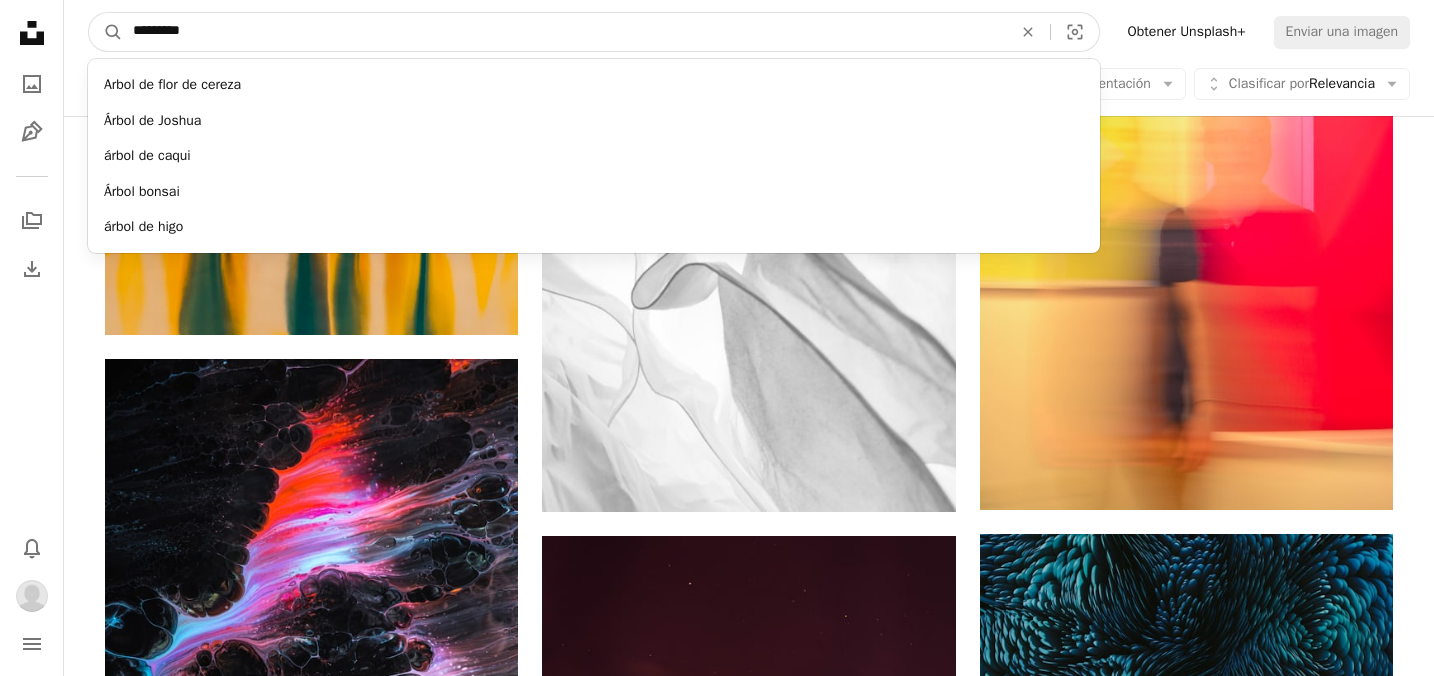 type on "**********" 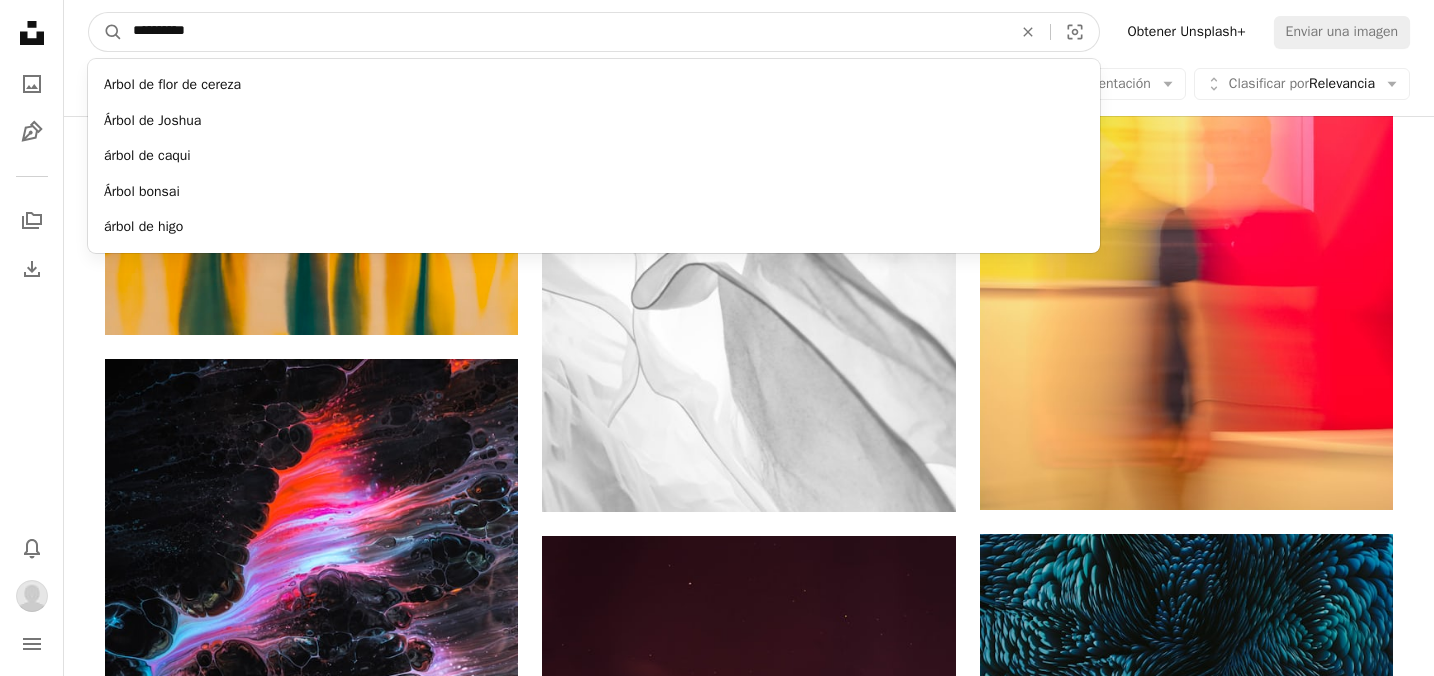 click on "A magnifying glass" at bounding box center [106, 32] 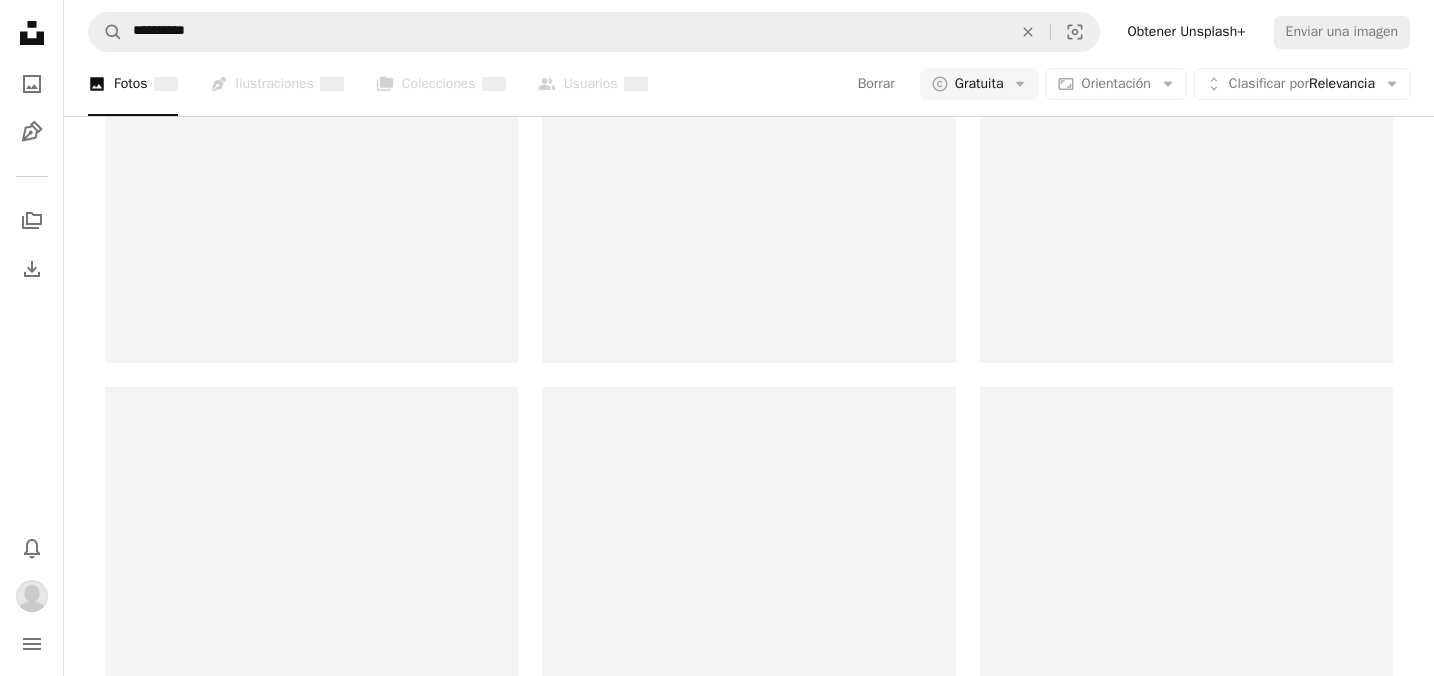 scroll, scrollTop: 0, scrollLeft: 0, axis: both 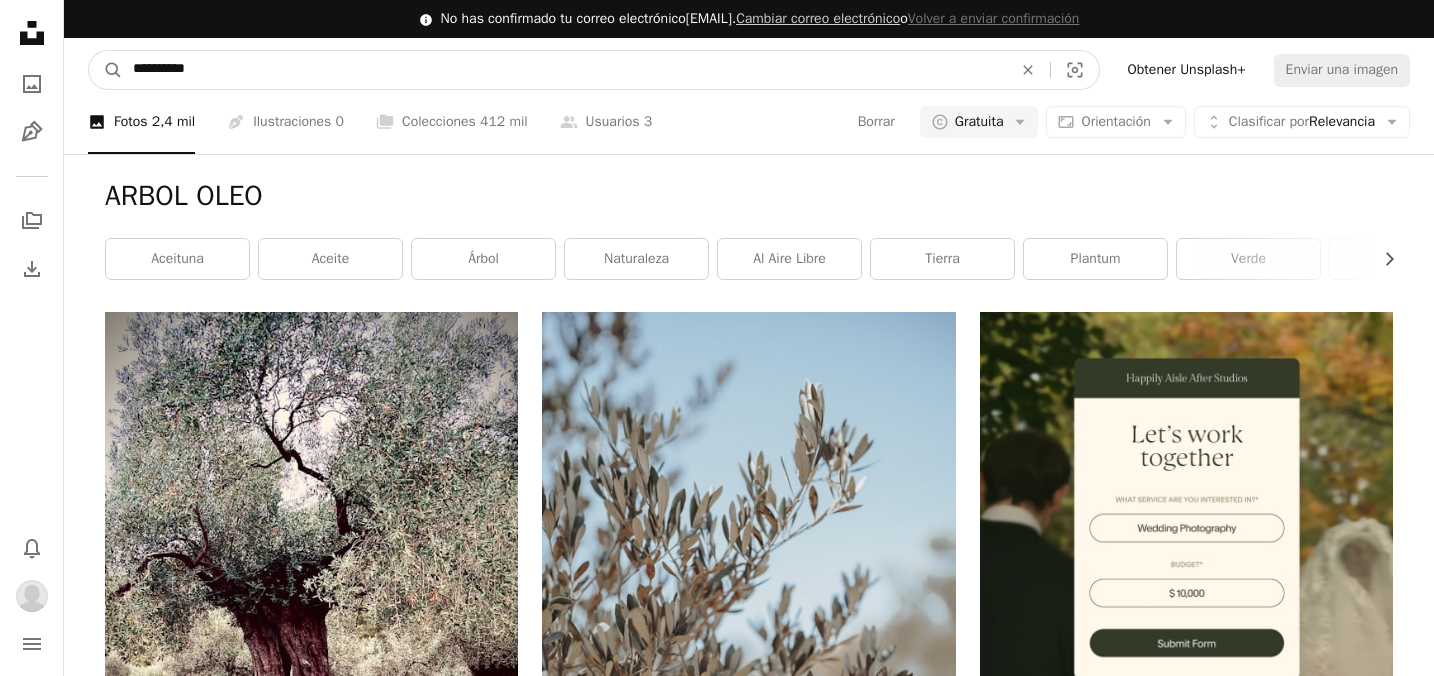 click on "**********" at bounding box center [564, 70] 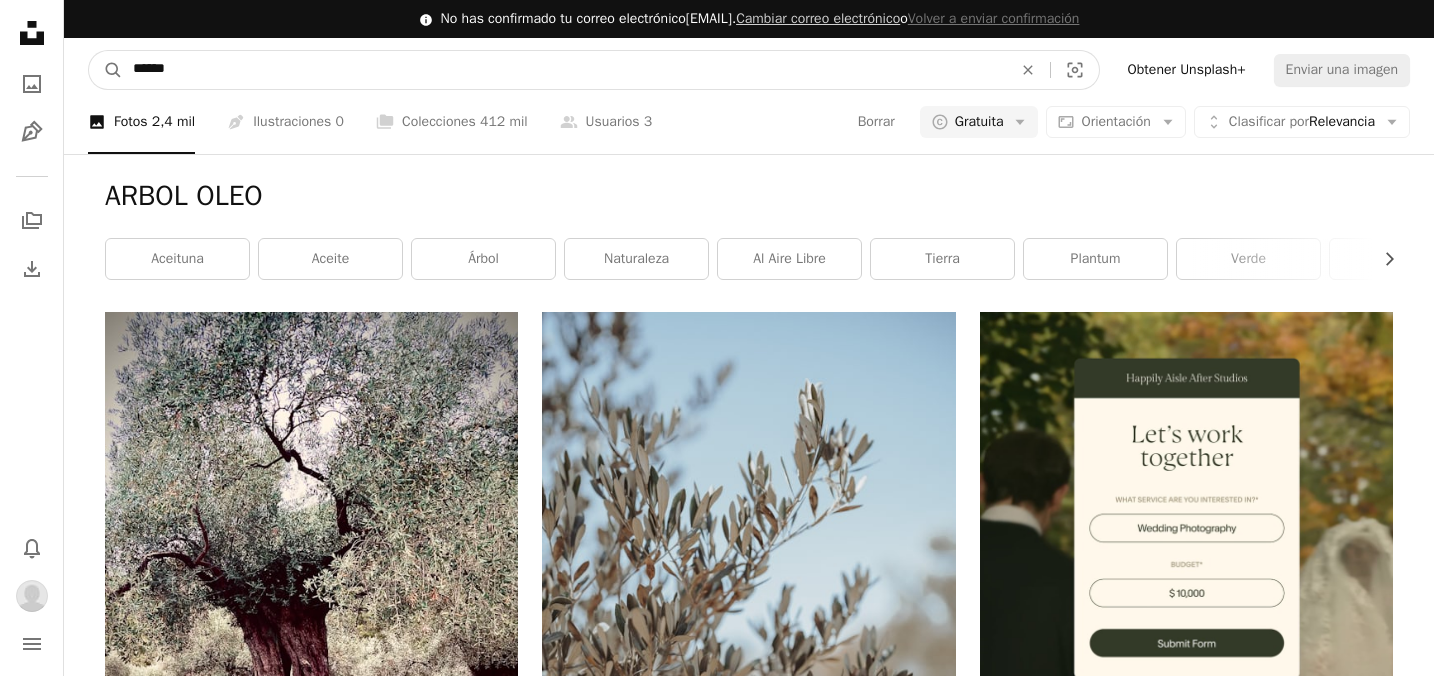 type on "*****" 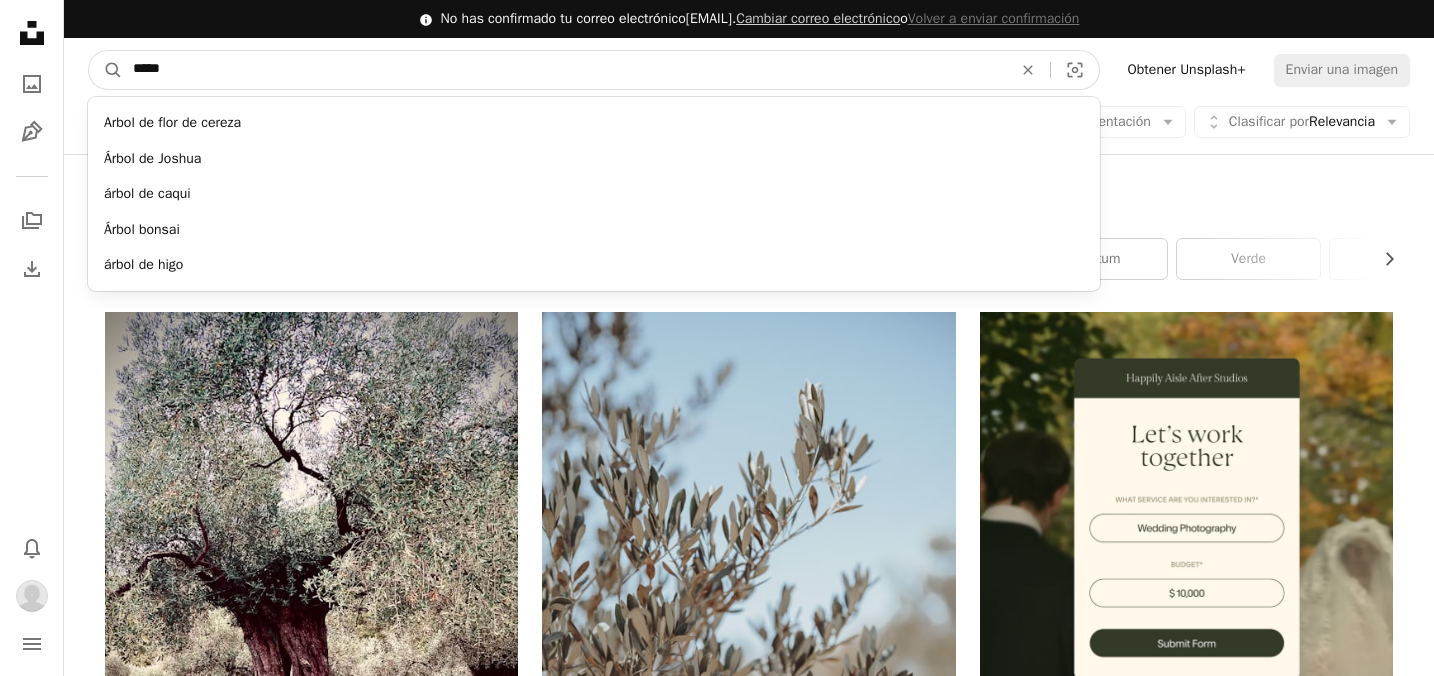 click on "A magnifying glass" at bounding box center (106, 70) 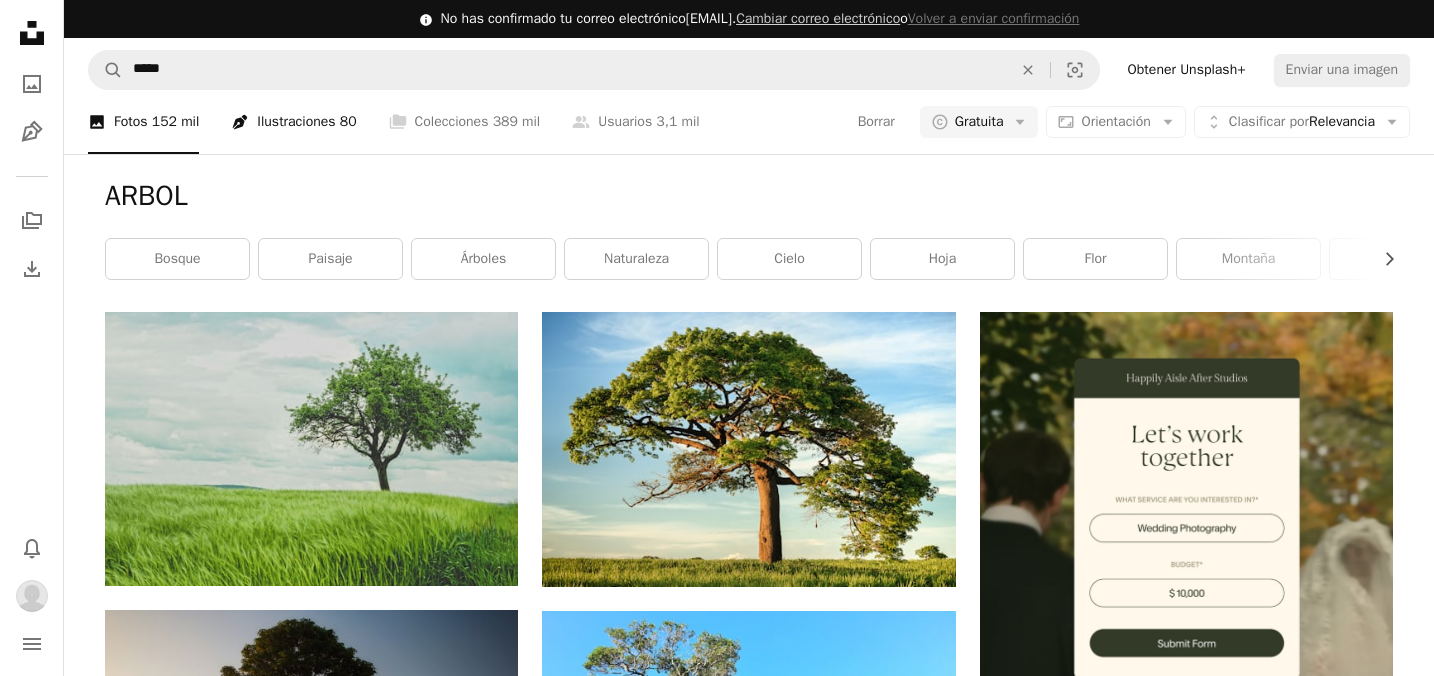 click on "Pen Tool Ilustraciones   80" at bounding box center (293, 122) 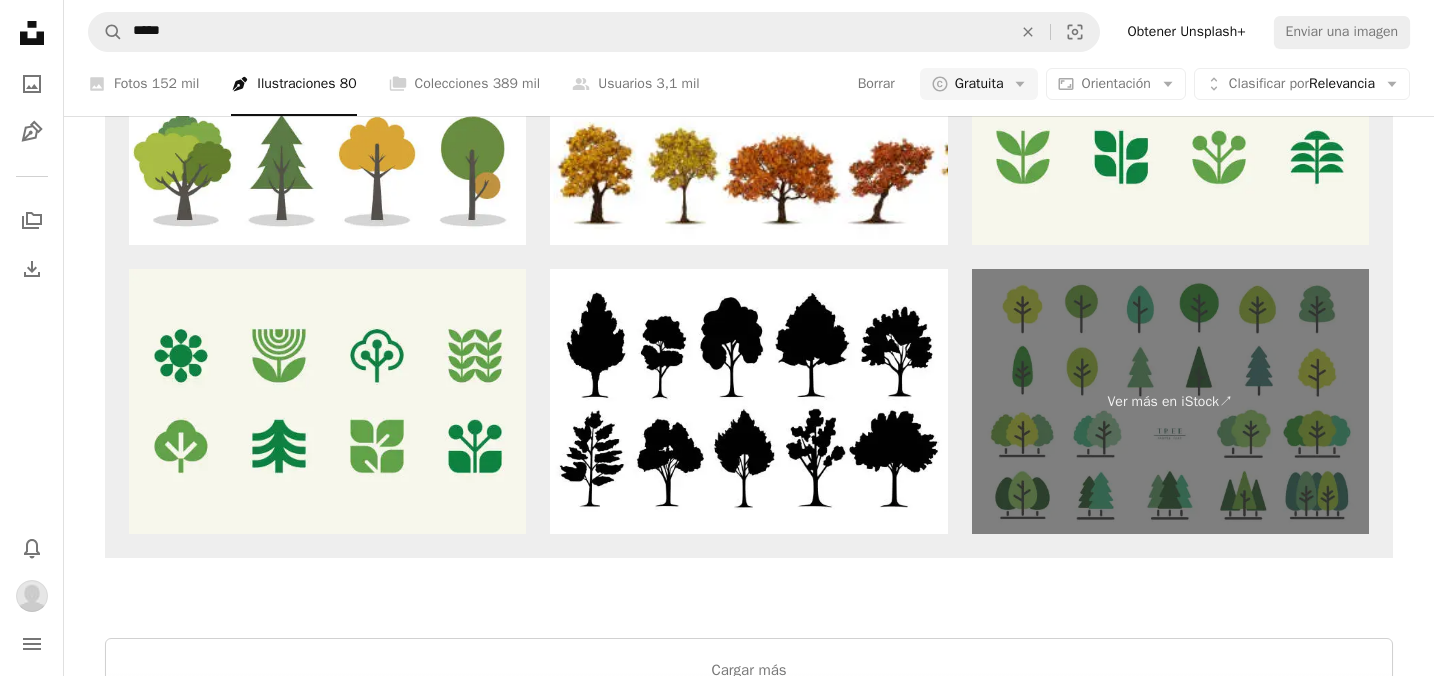 scroll, scrollTop: 4297, scrollLeft: 0, axis: vertical 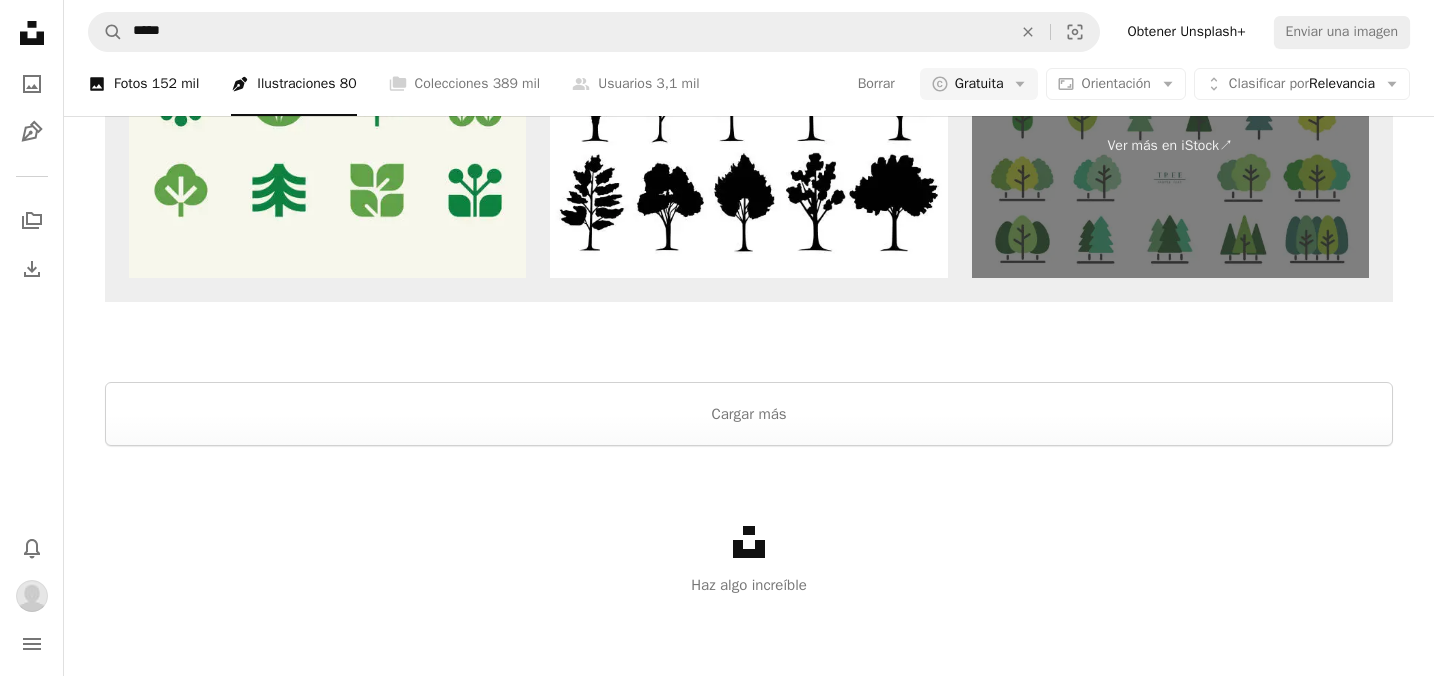 click on "152 mil" at bounding box center [176, 84] 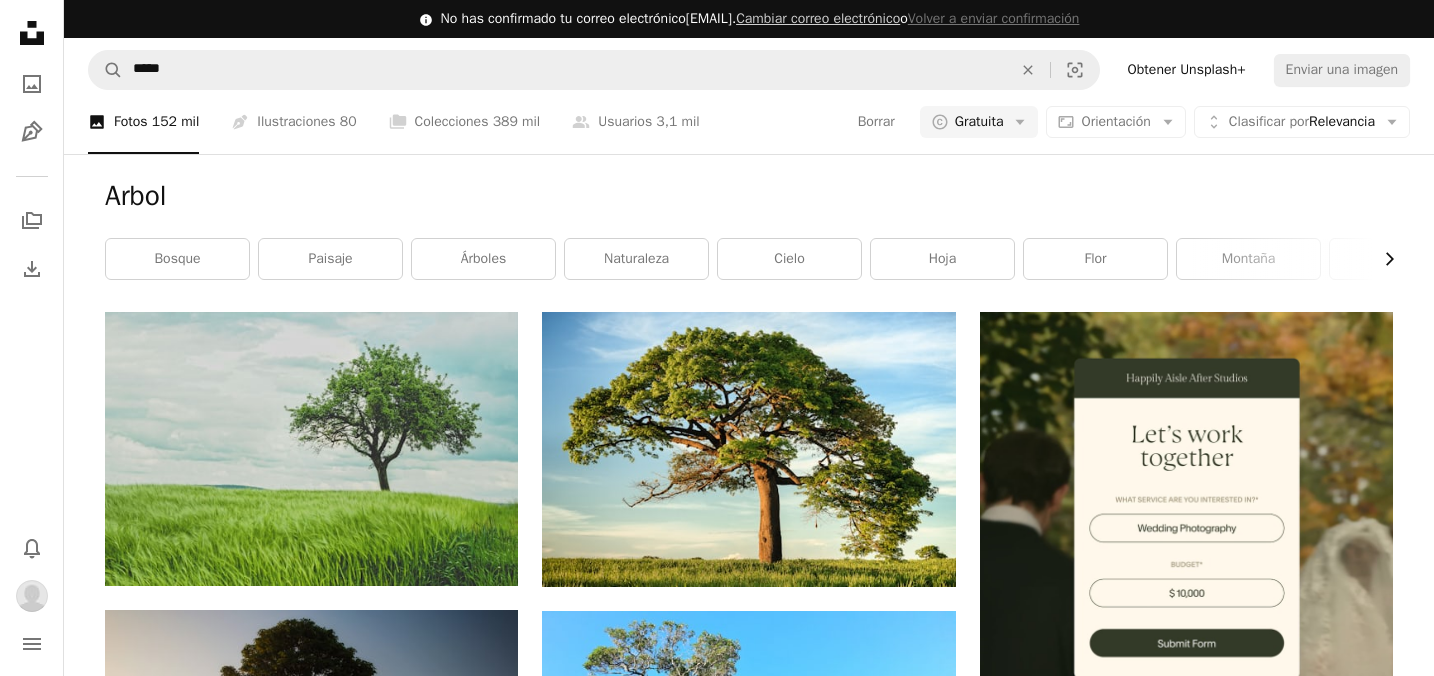 click on "Chevron right" 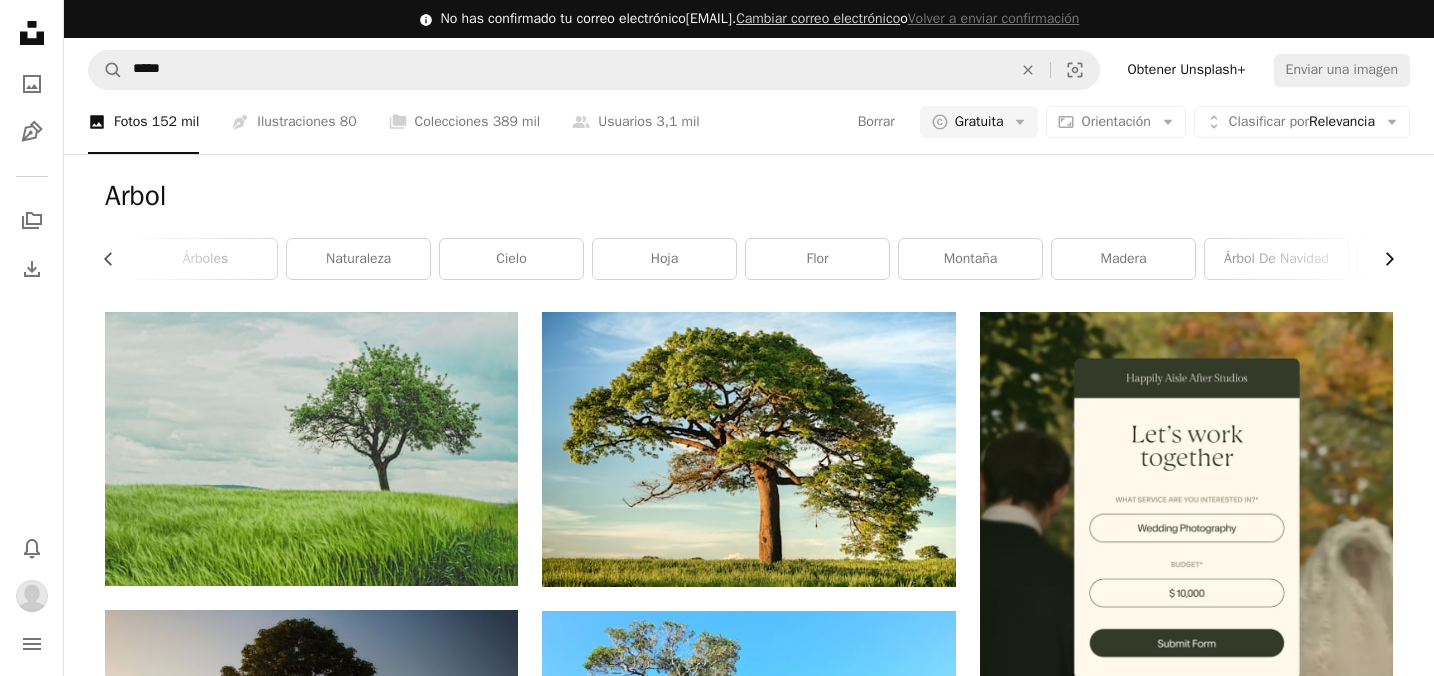 scroll, scrollTop: 0, scrollLeft: 300, axis: horizontal 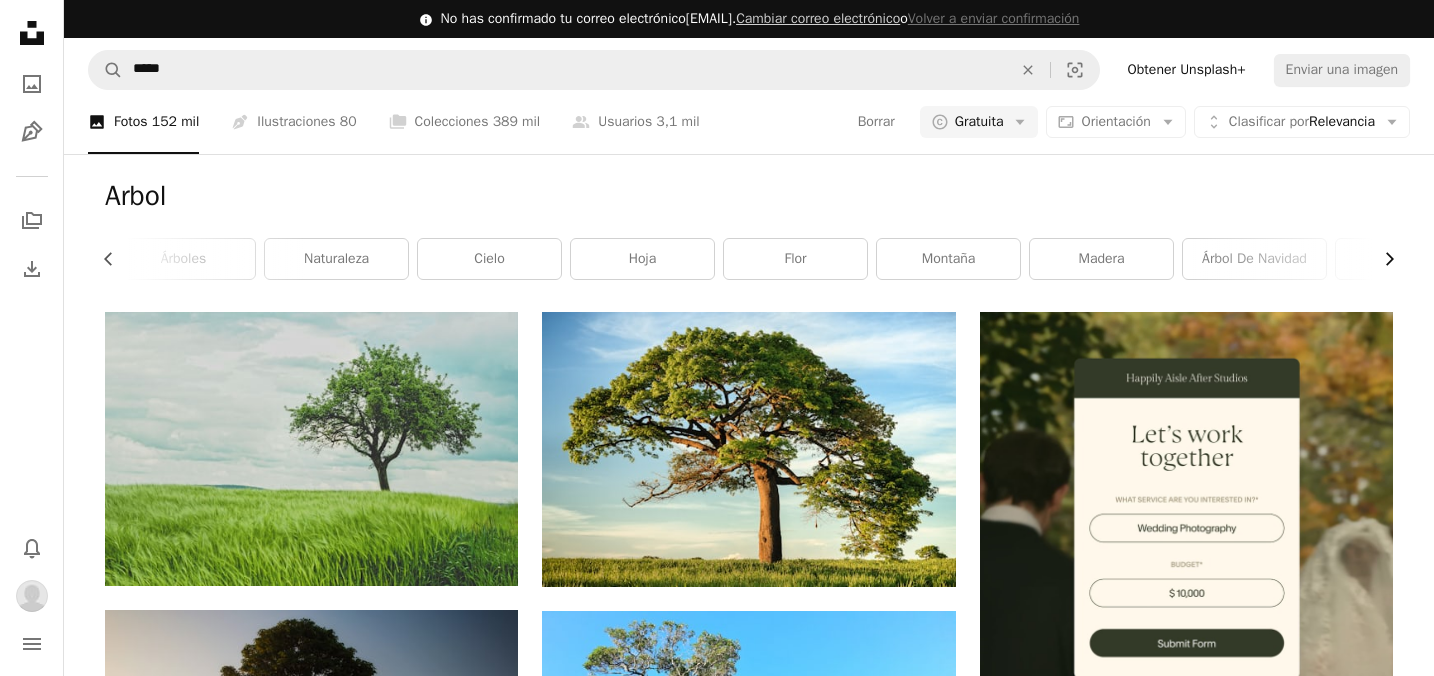click on "Chevron right" 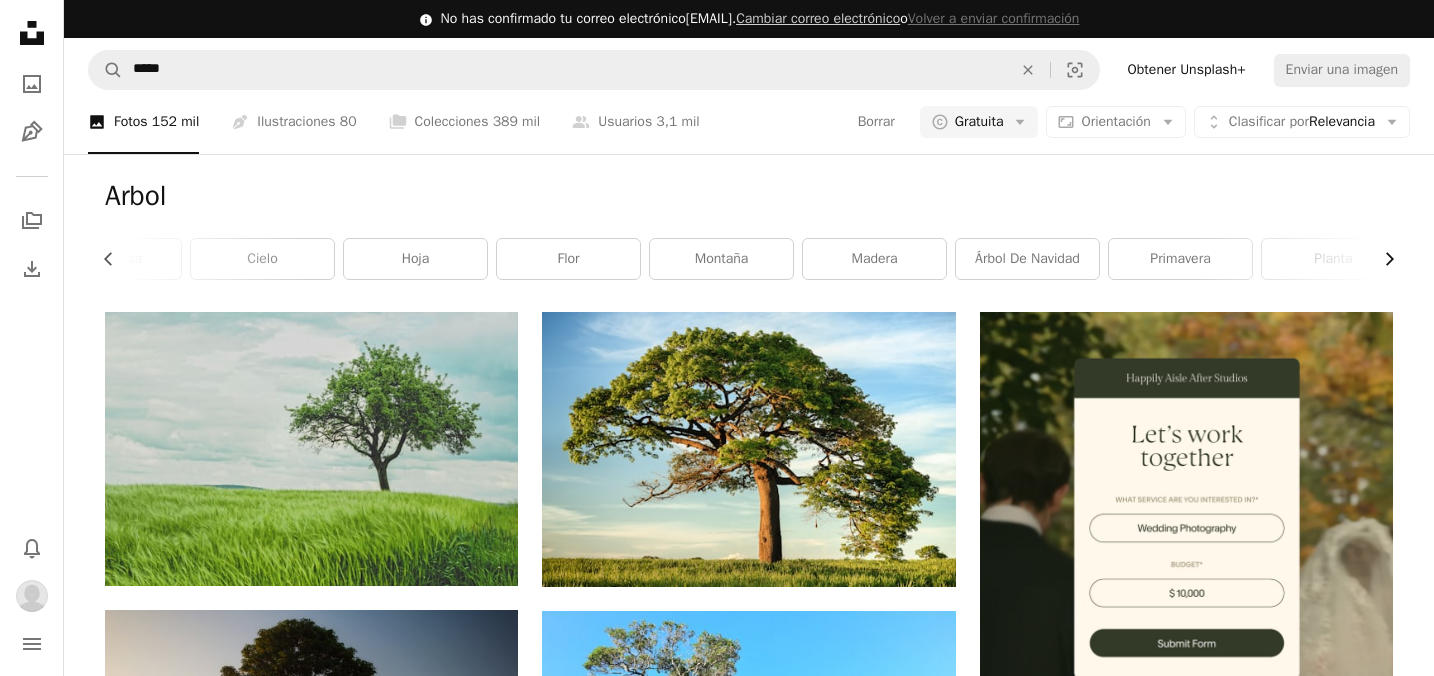 scroll, scrollTop: 0, scrollLeft: 540, axis: horizontal 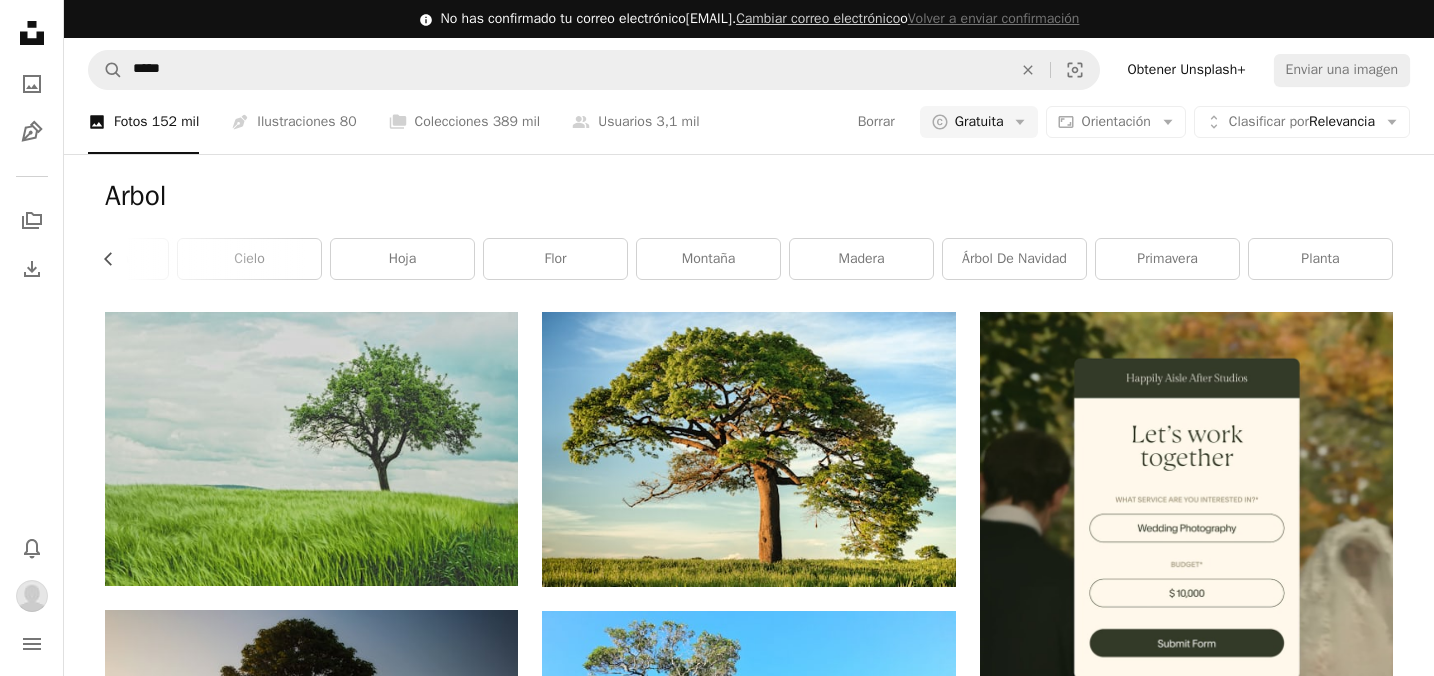 click on "planta" at bounding box center (1320, 259) 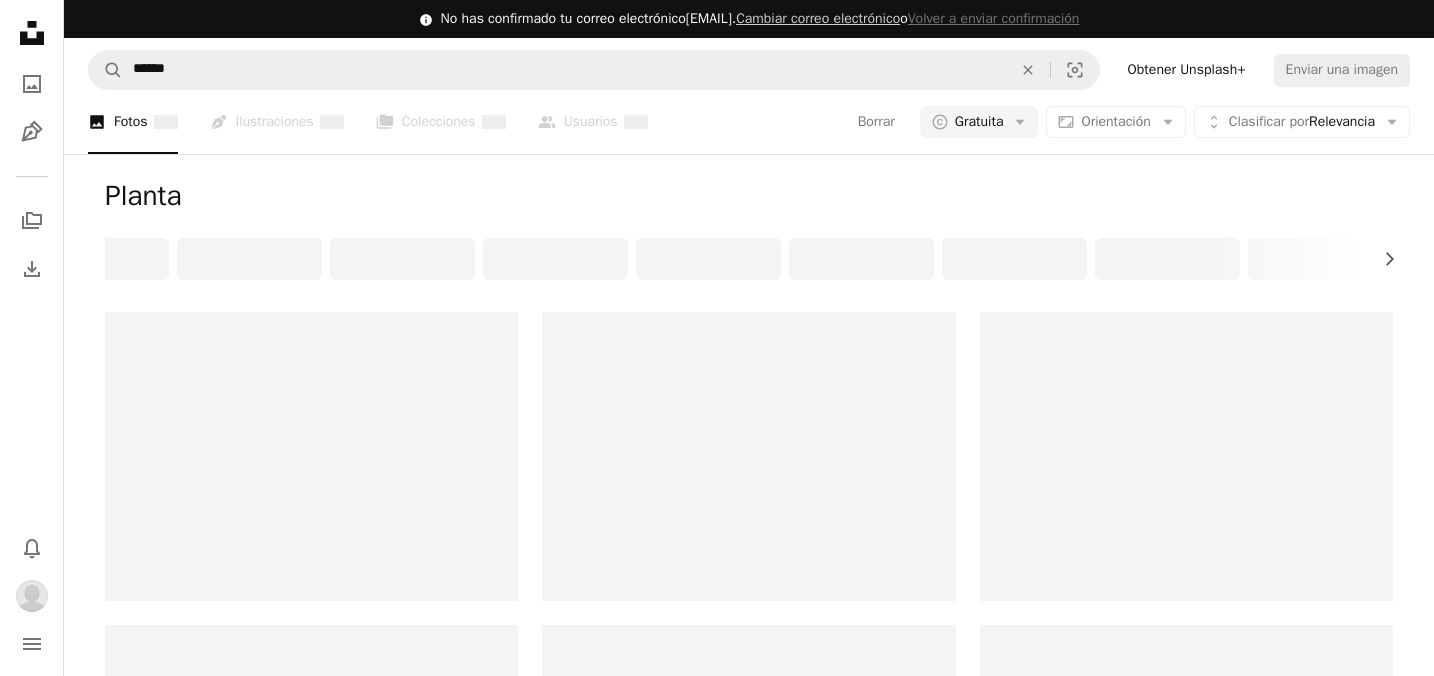 scroll, scrollTop: 0, scrollLeft: 0, axis: both 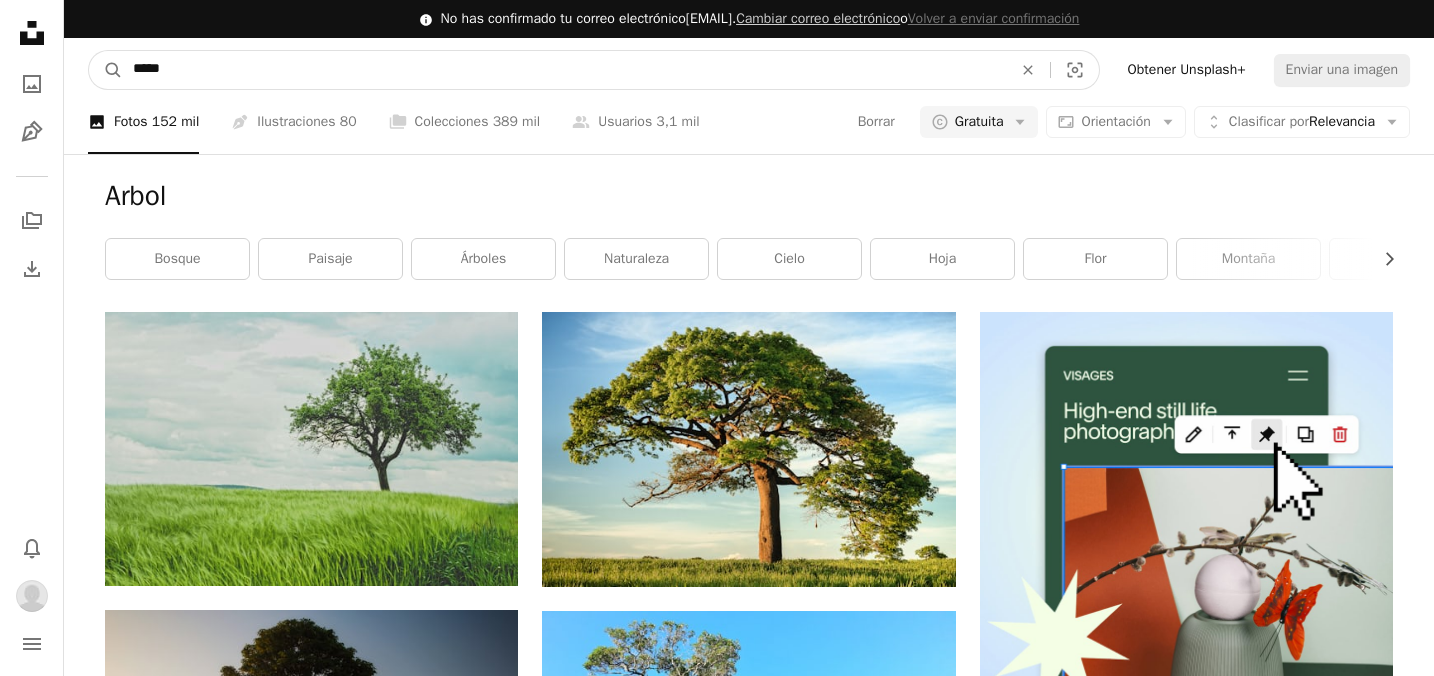 click on "*****" at bounding box center [564, 70] 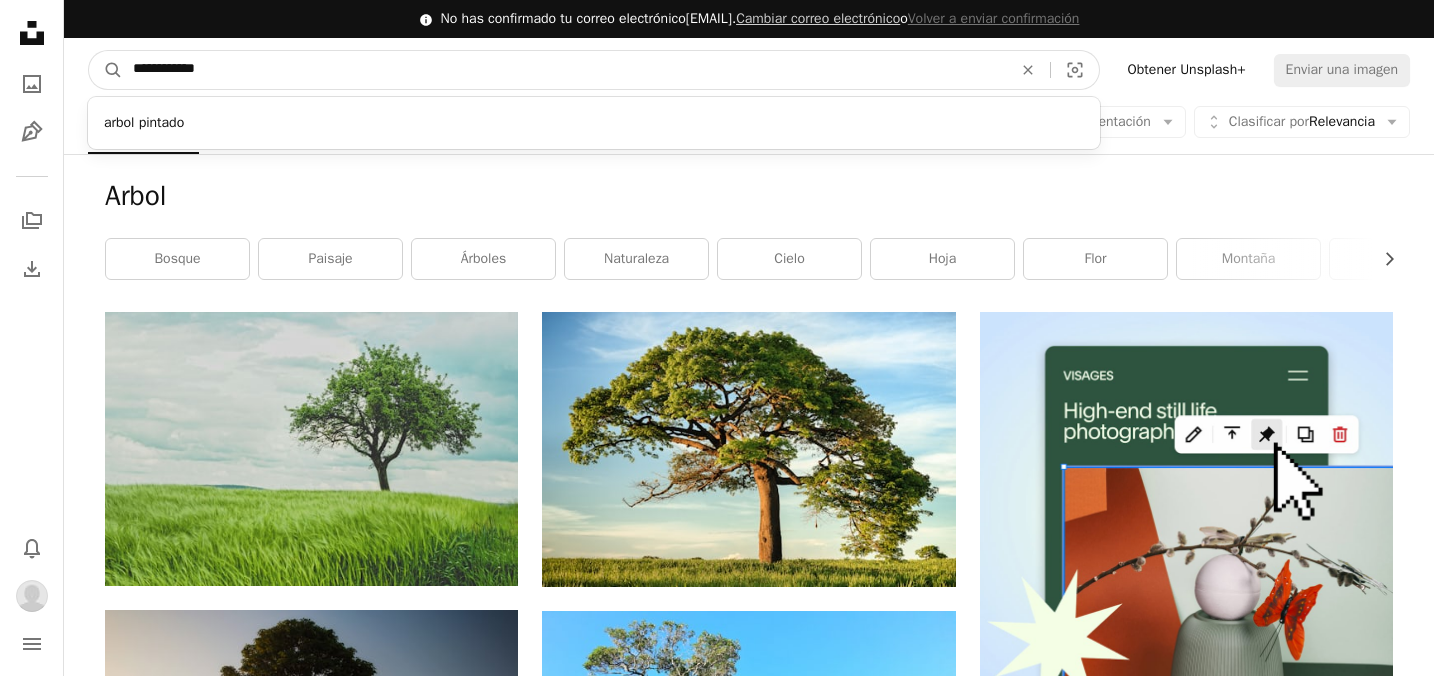 type on "**********" 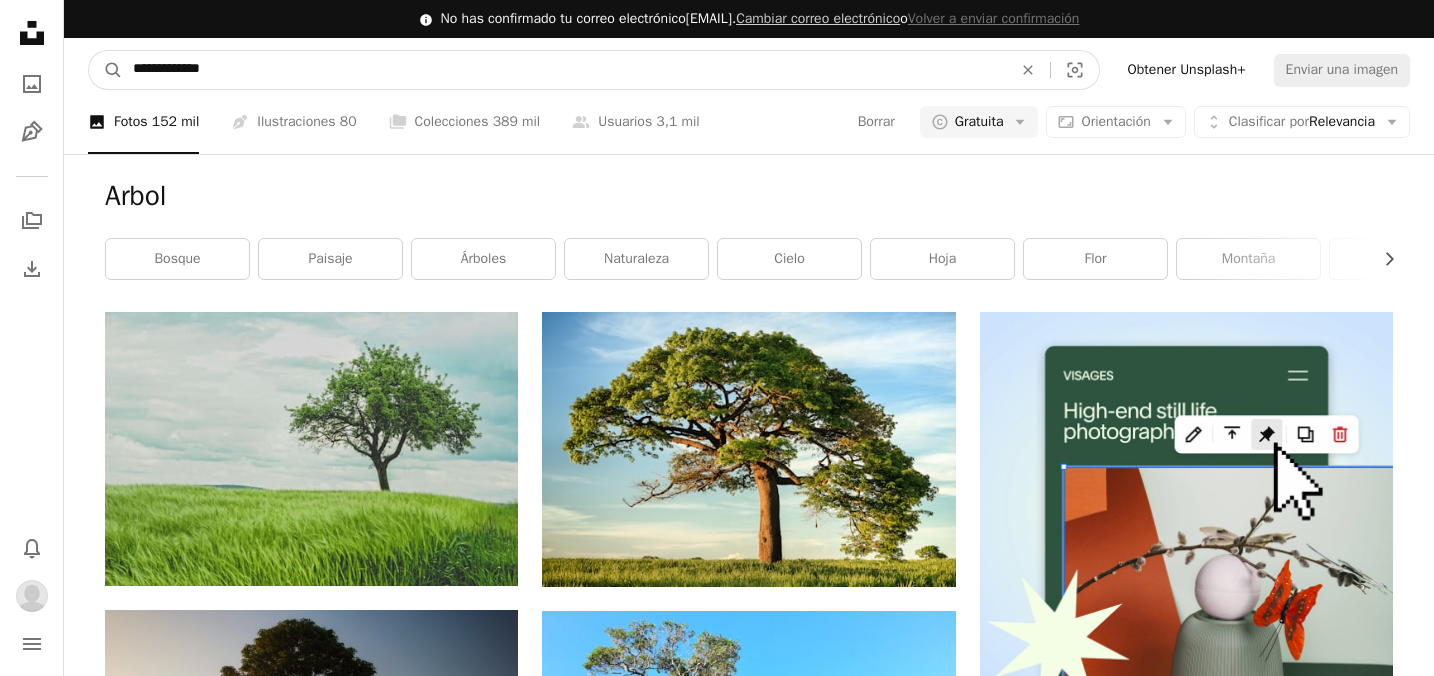 click on "A magnifying glass" at bounding box center (106, 70) 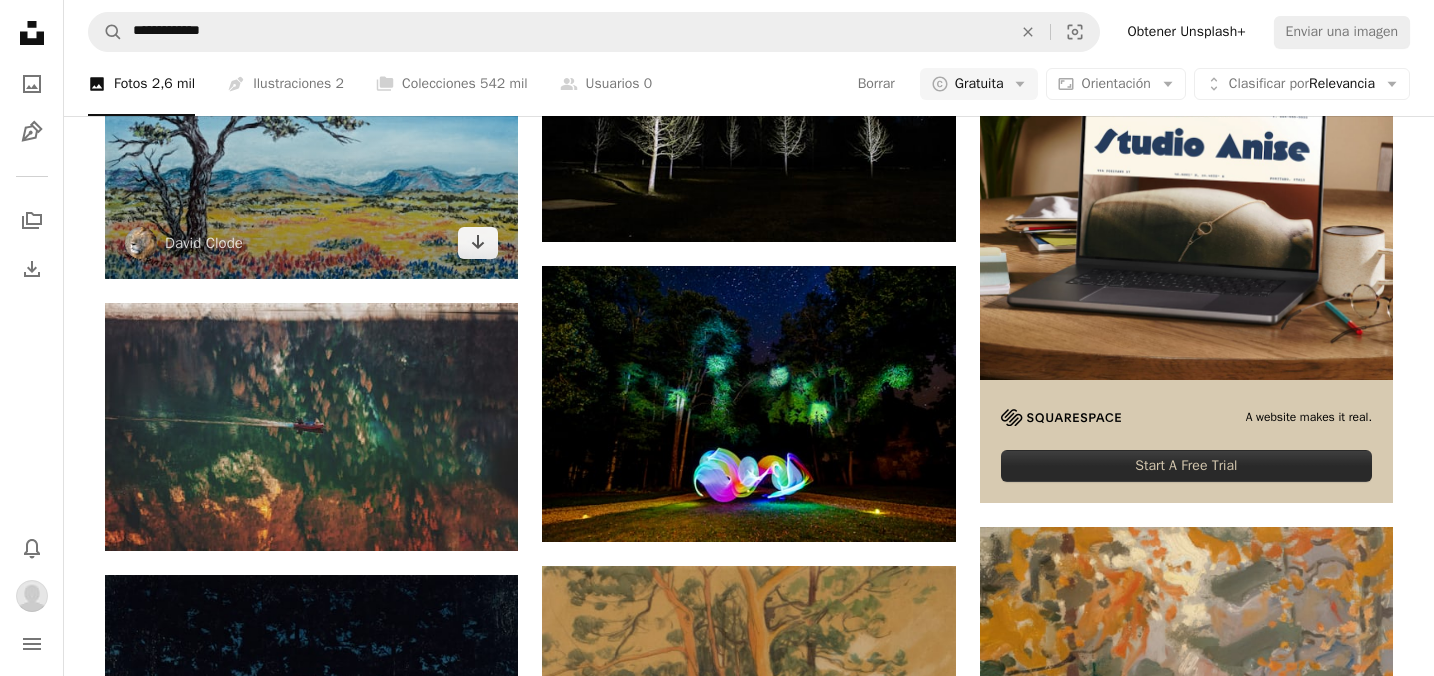 scroll, scrollTop: 427, scrollLeft: 0, axis: vertical 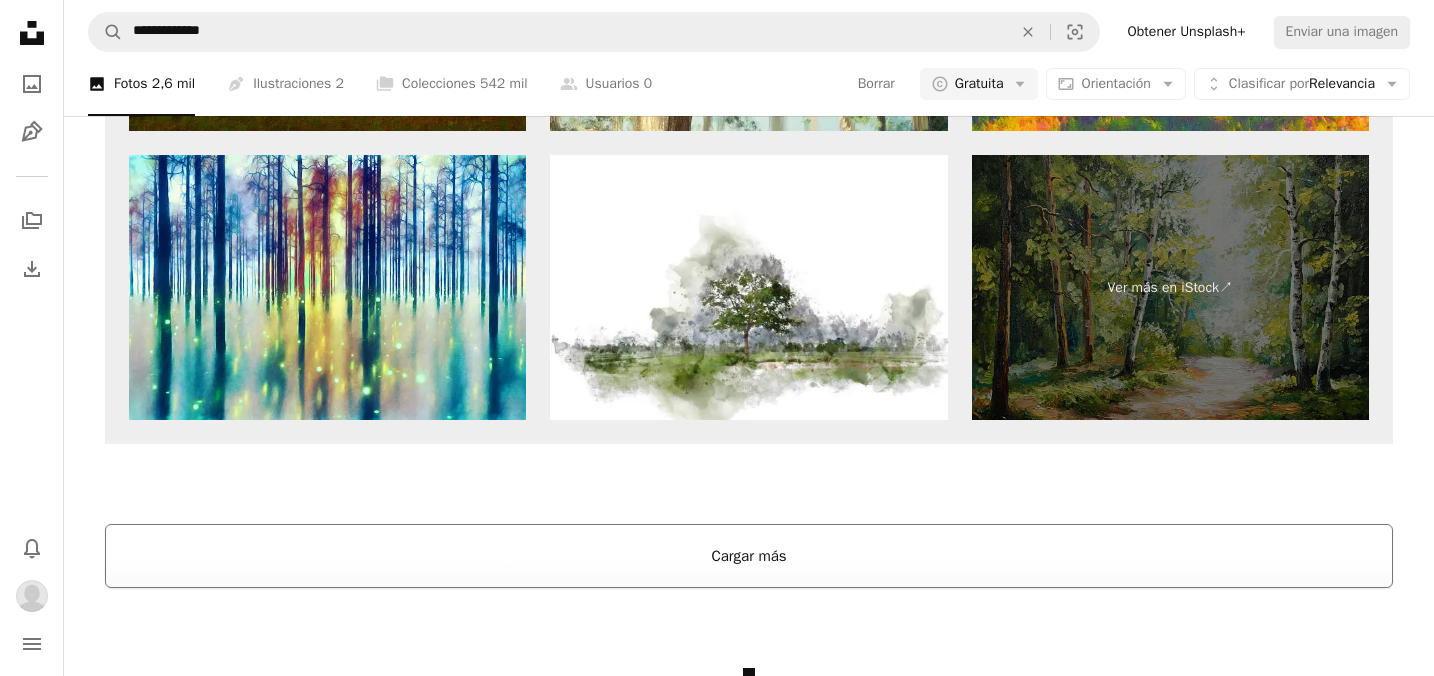 click on "Cargar más" at bounding box center [749, 556] 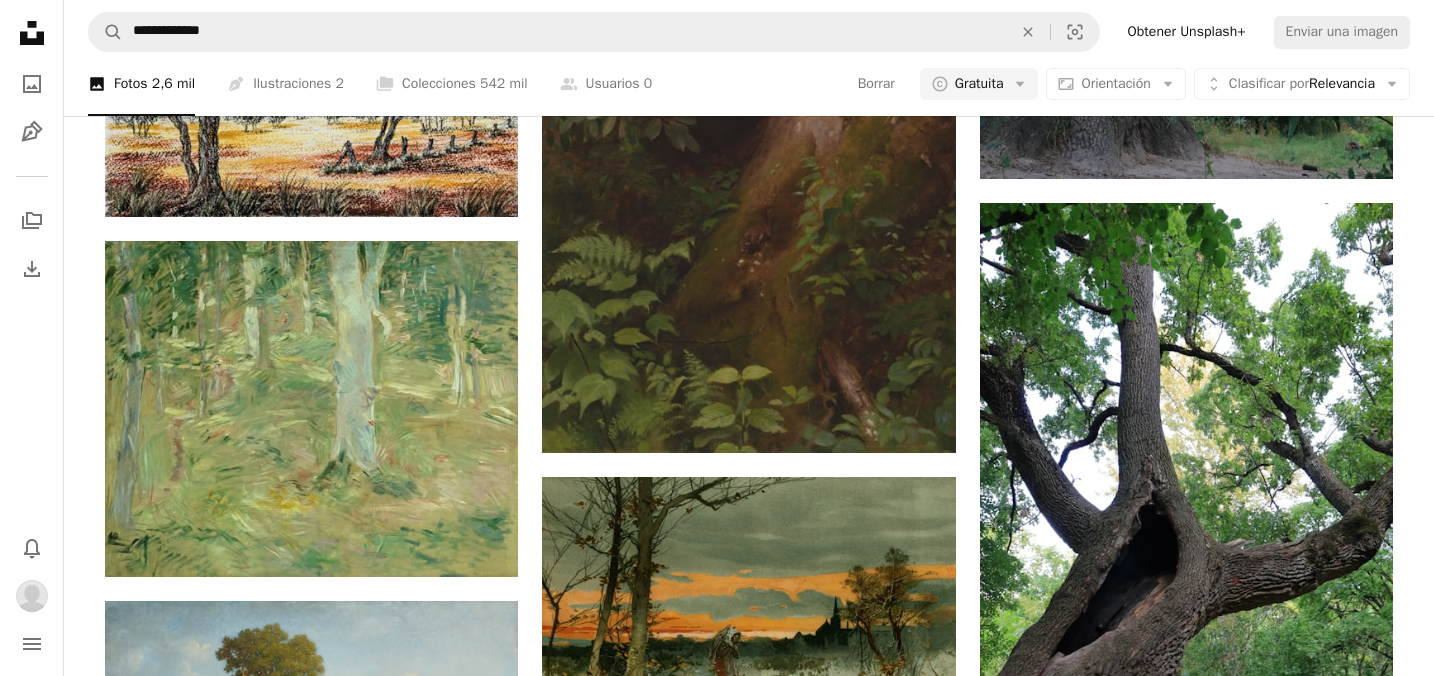 scroll, scrollTop: 11300, scrollLeft: 0, axis: vertical 